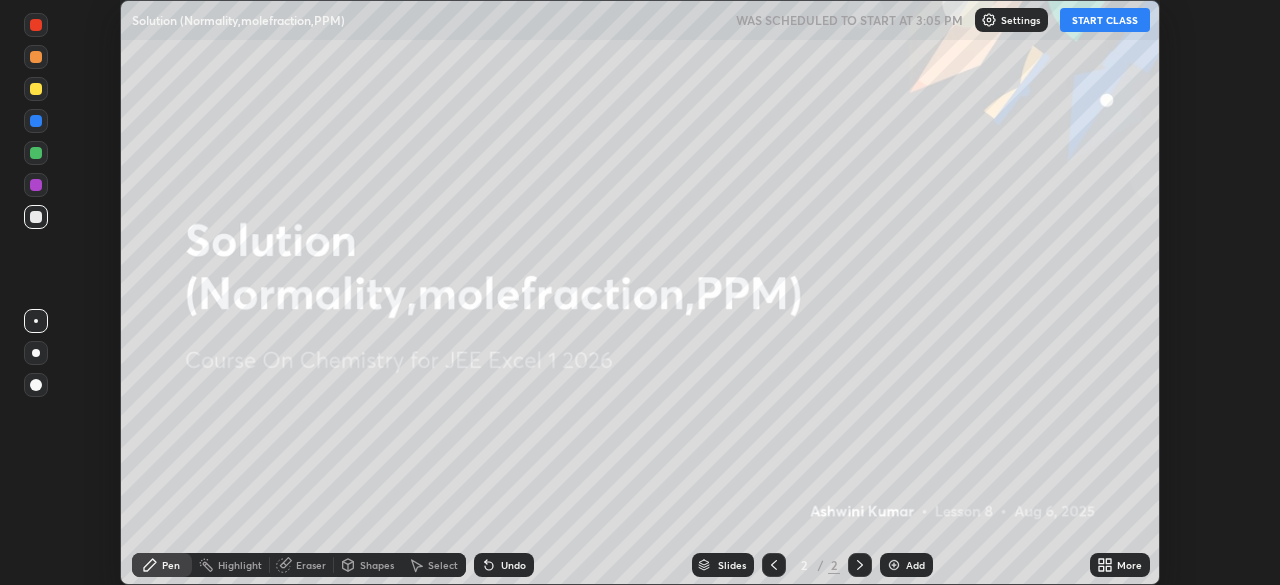 scroll, scrollTop: 0, scrollLeft: 0, axis: both 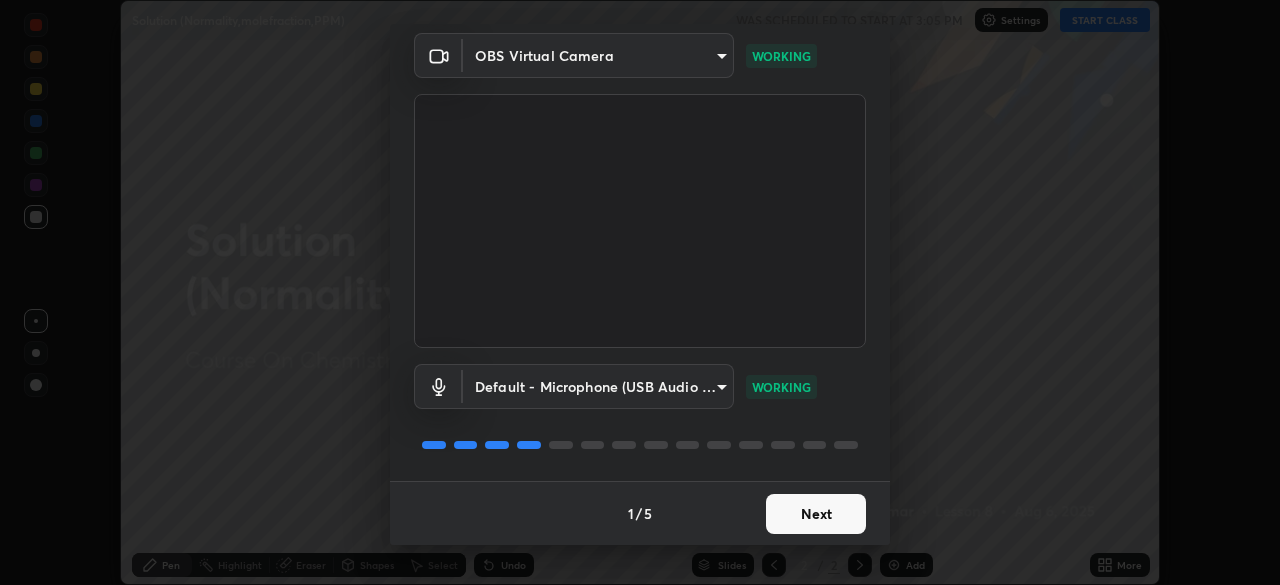 click on "Next" at bounding box center (816, 514) 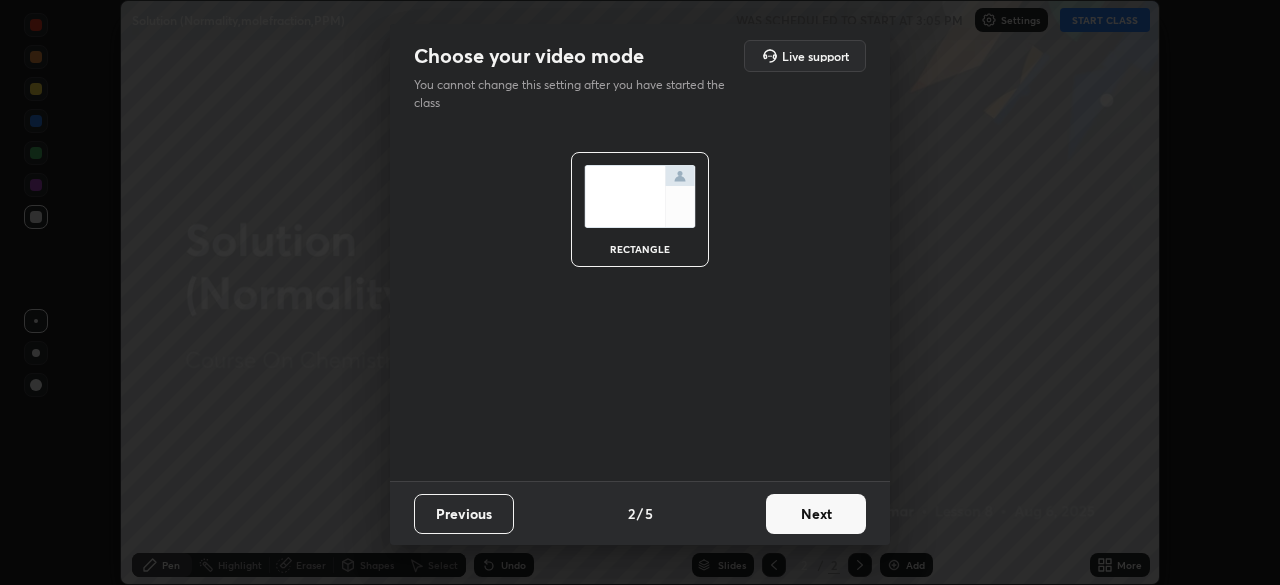 scroll, scrollTop: 0, scrollLeft: 0, axis: both 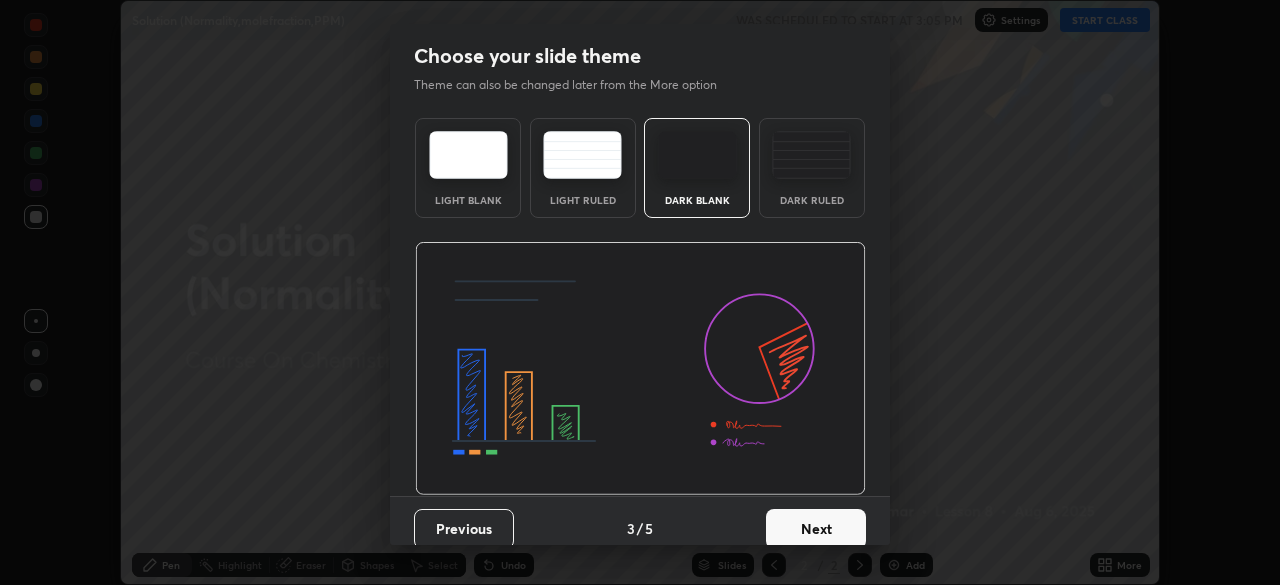 click on "Next" at bounding box center [816, 529] 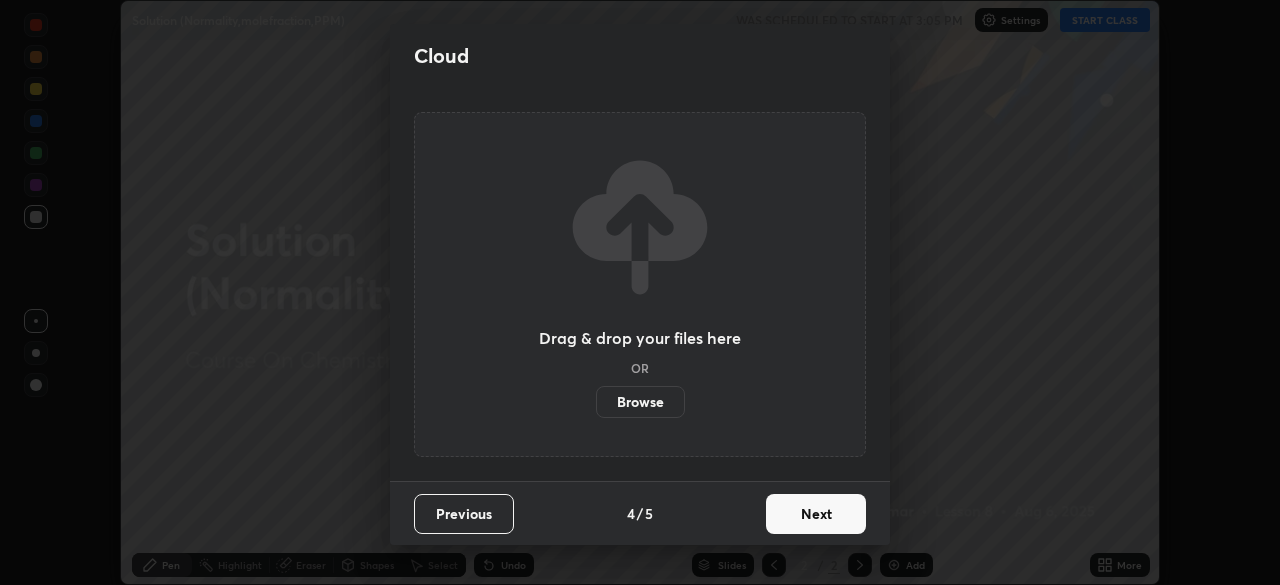 click on "Next" at bounding box center [816, 514] 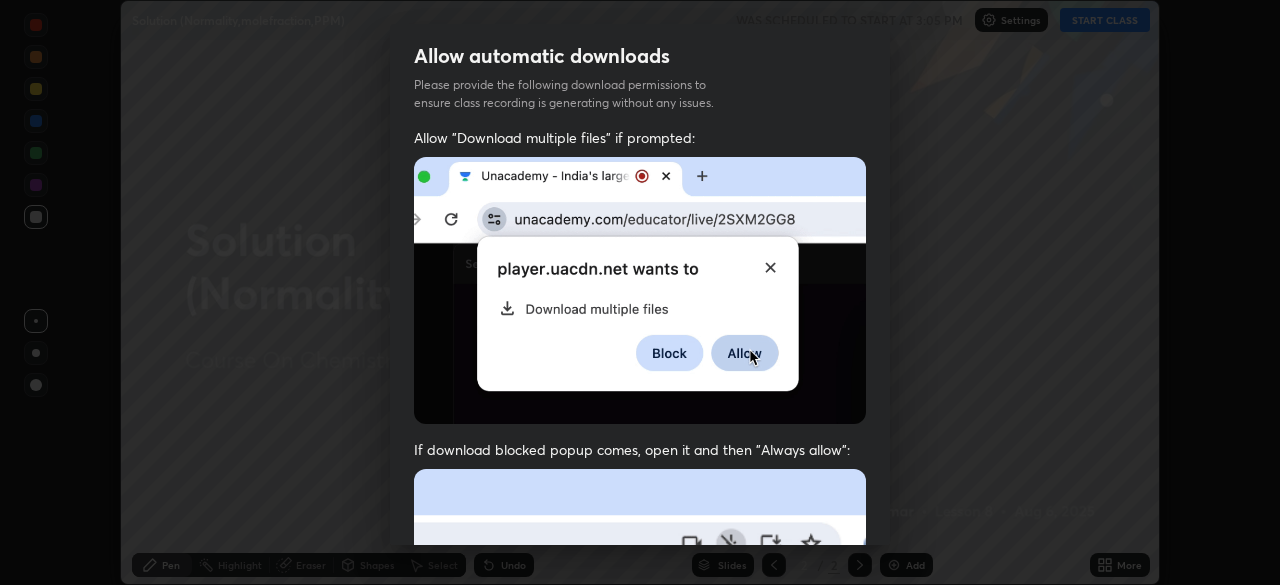 click at bounding box center [640, 687] 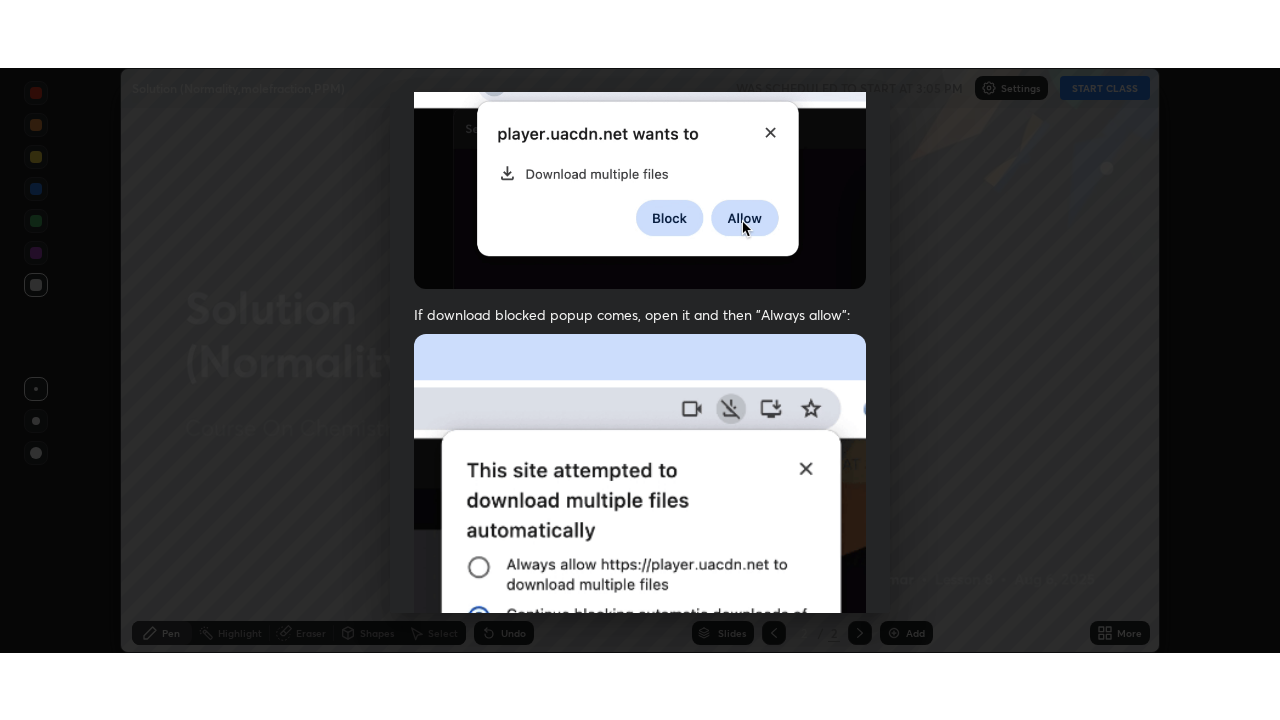 scroll, scrollTop: 479, scrollLeft: 0, axis: vertical 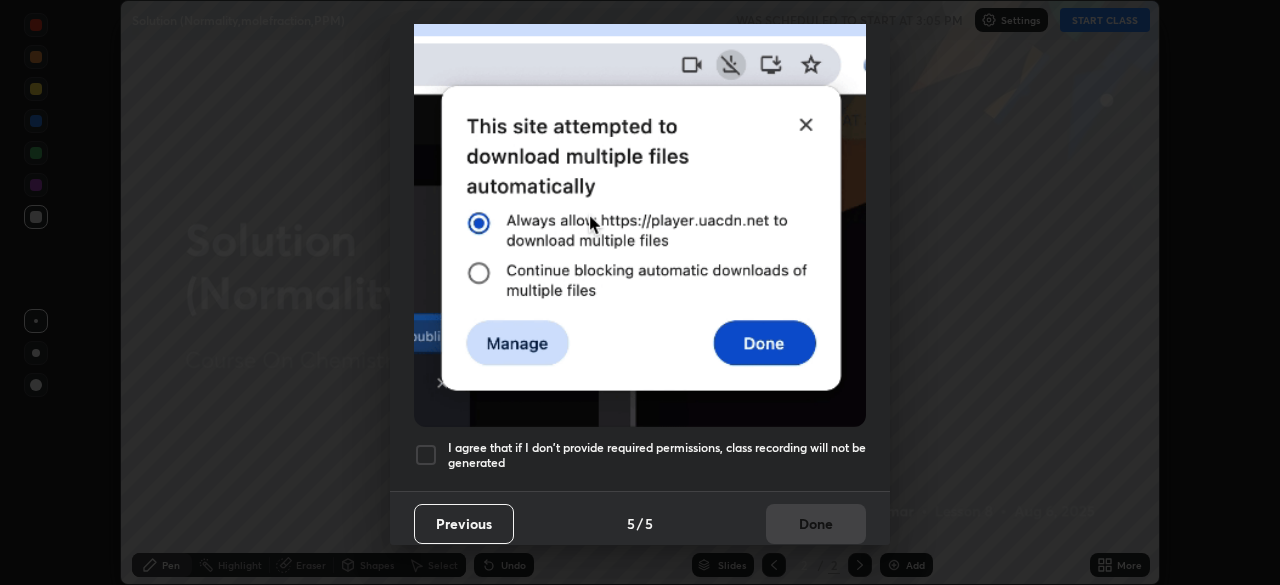 click at bounding box center (426, 455) 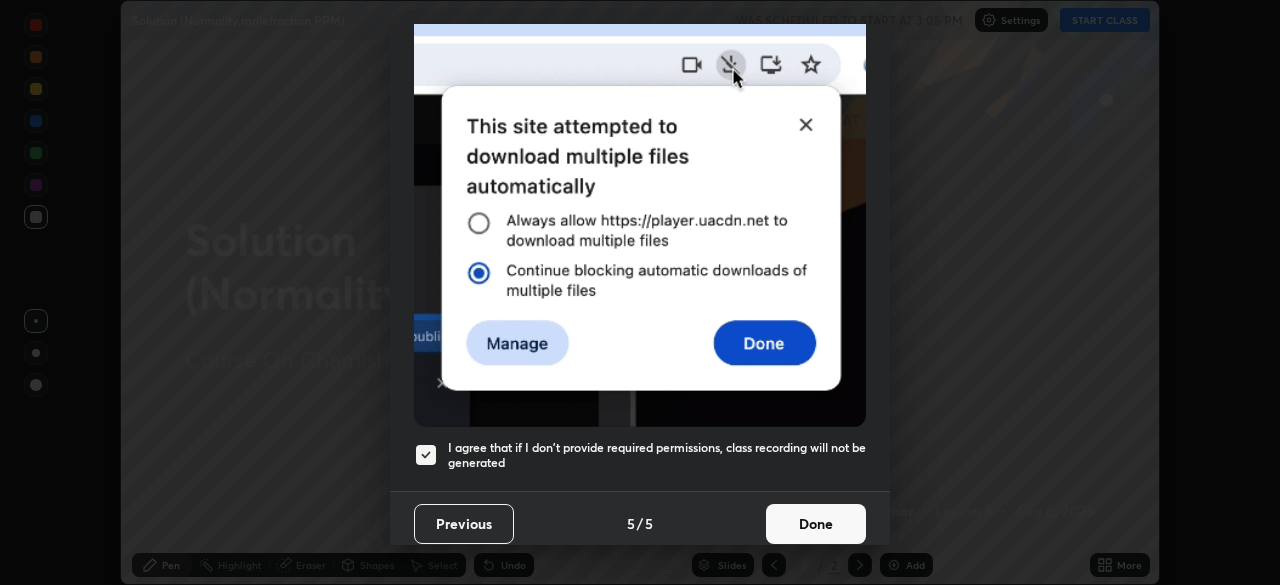 click on "Done" at bounding box center (816, 524) 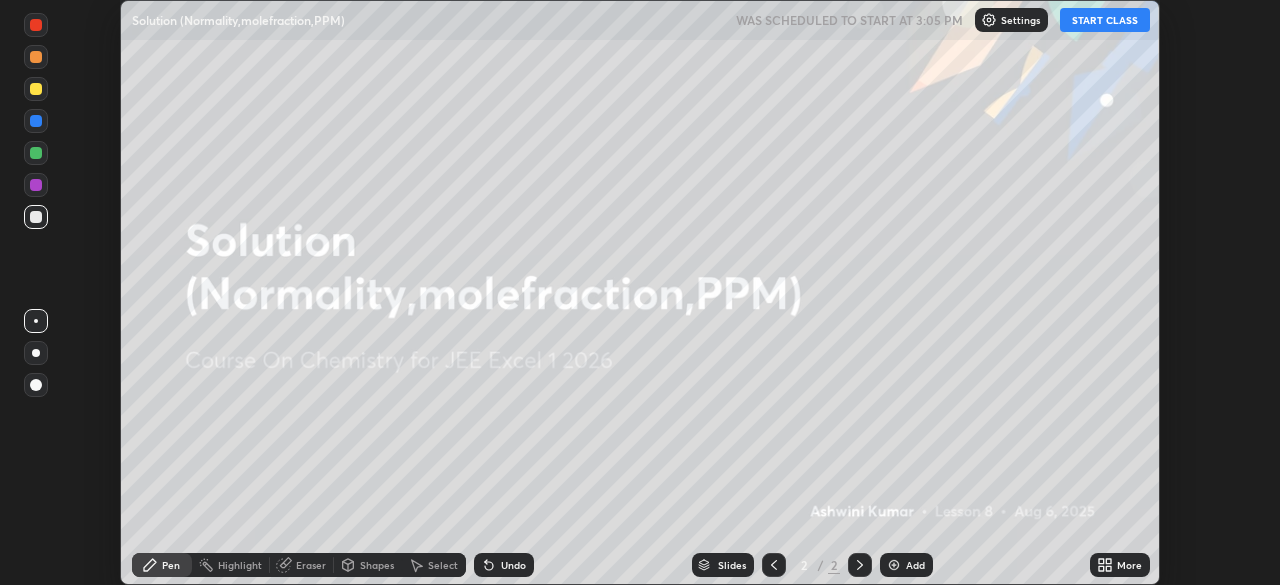 click on "START CLASS" at bounding box center [1105, 20] 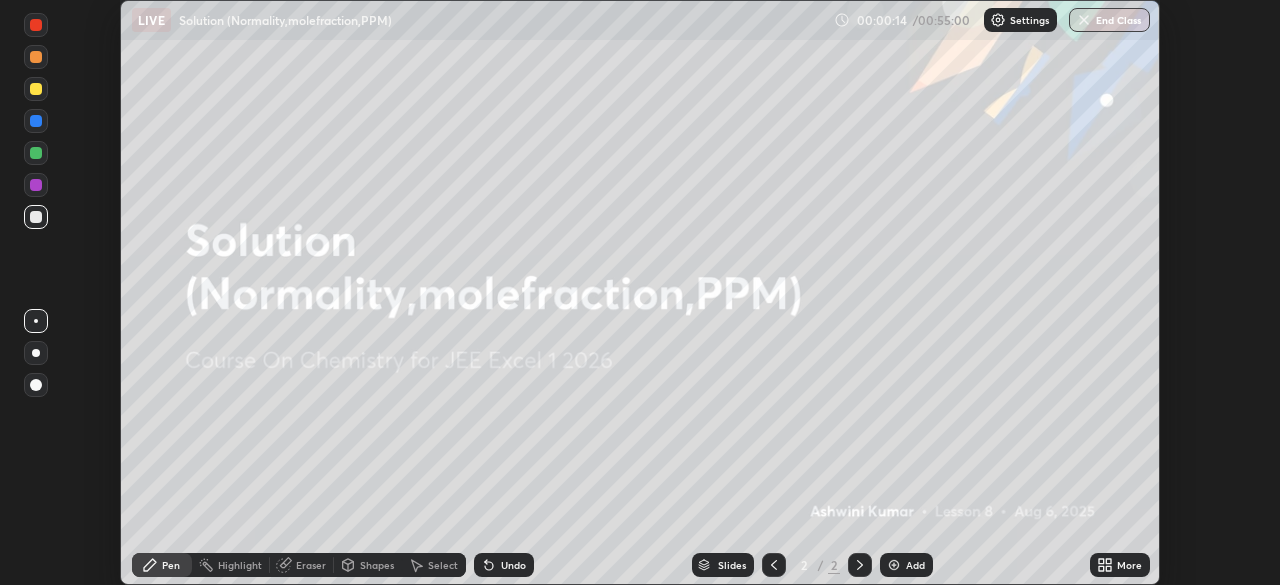 click 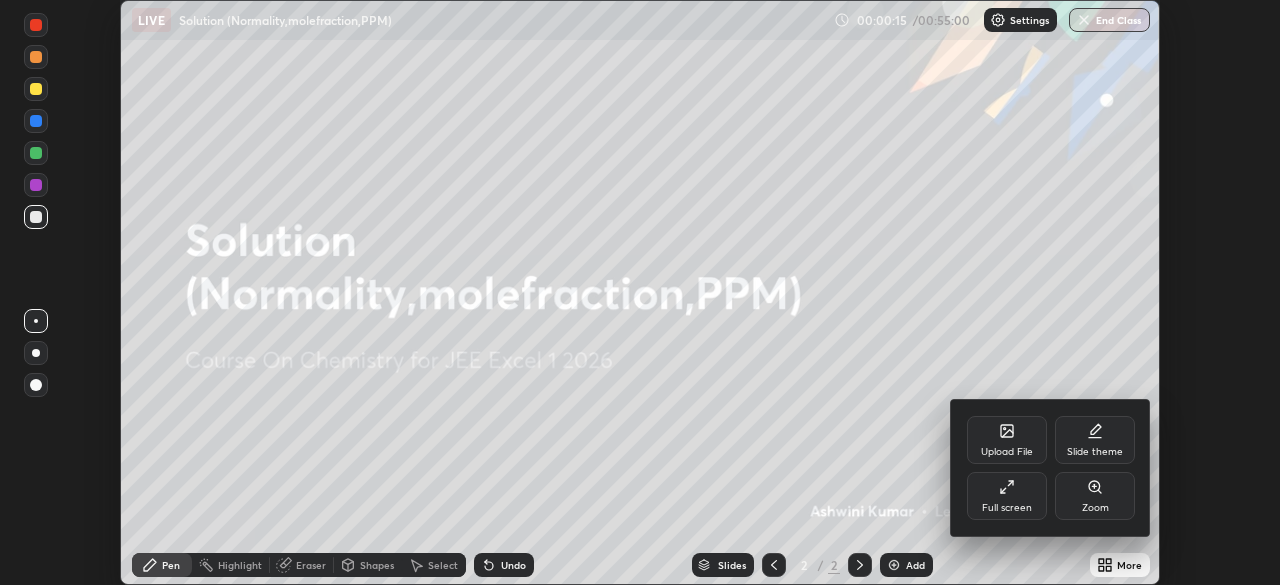 click 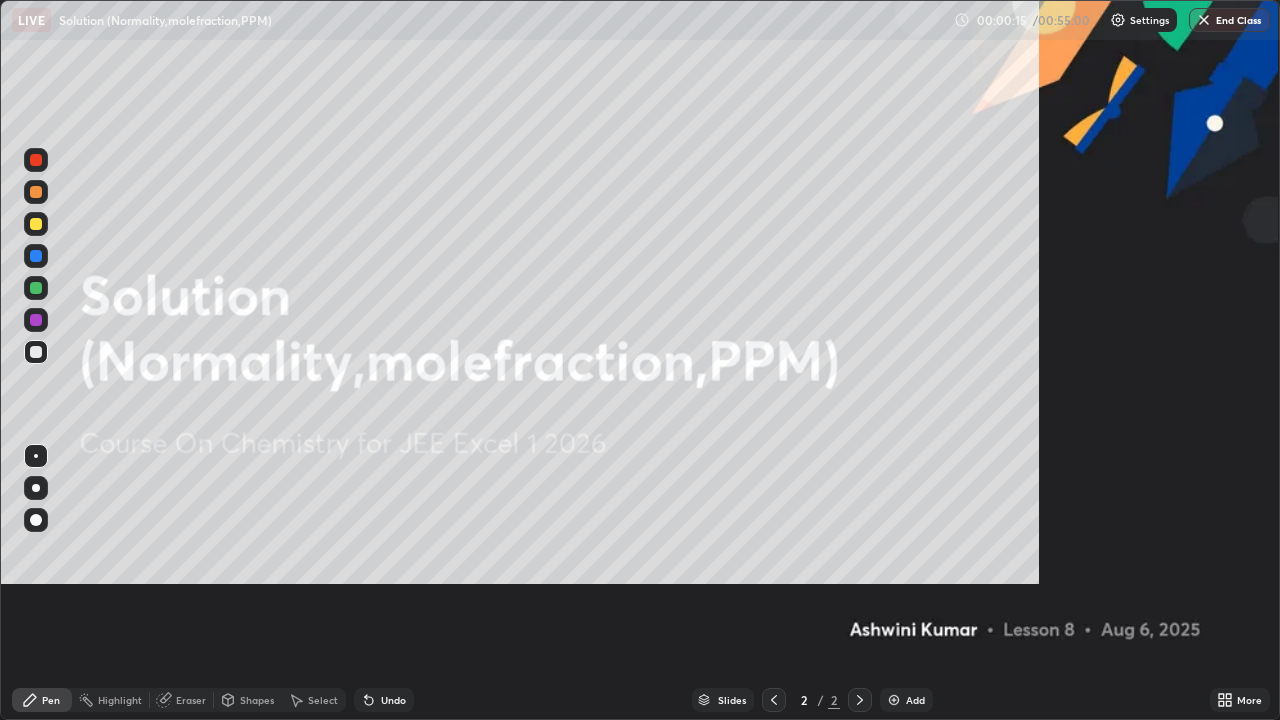 scroll, scrollTop: 99280, scrollLeft: 98720, axis: both 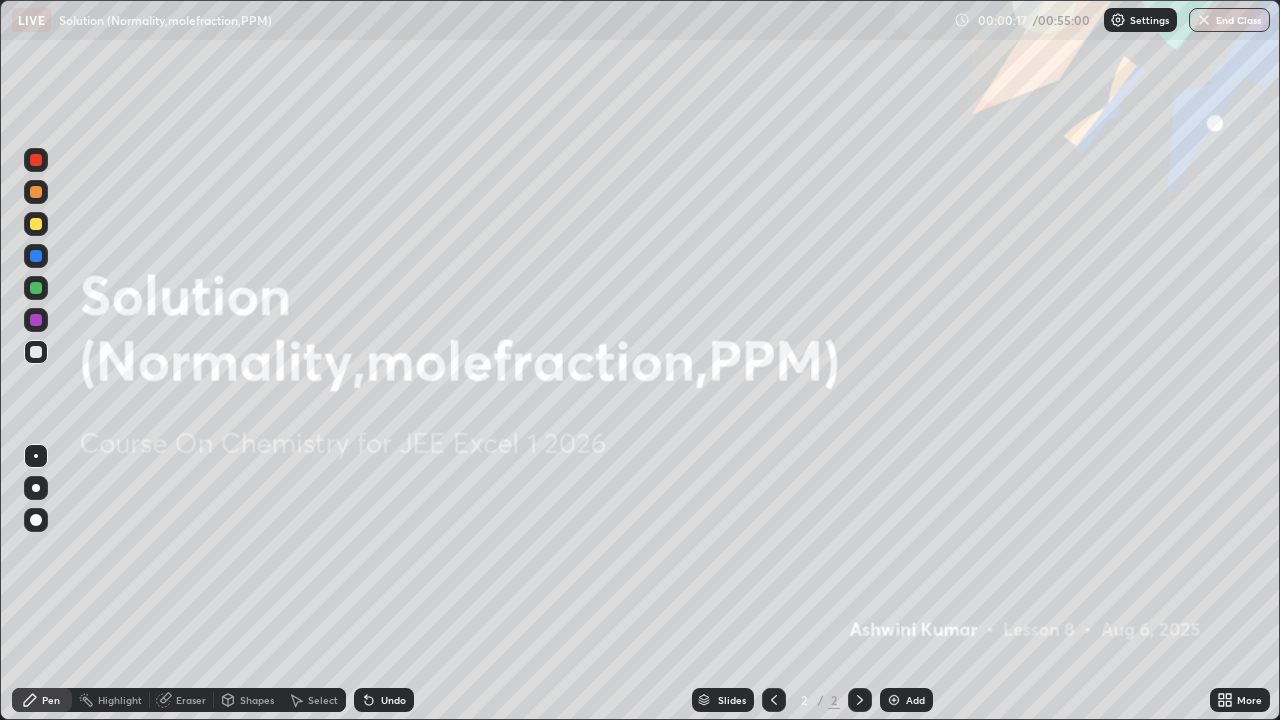click on "Add" at bounding box center (906, 700) 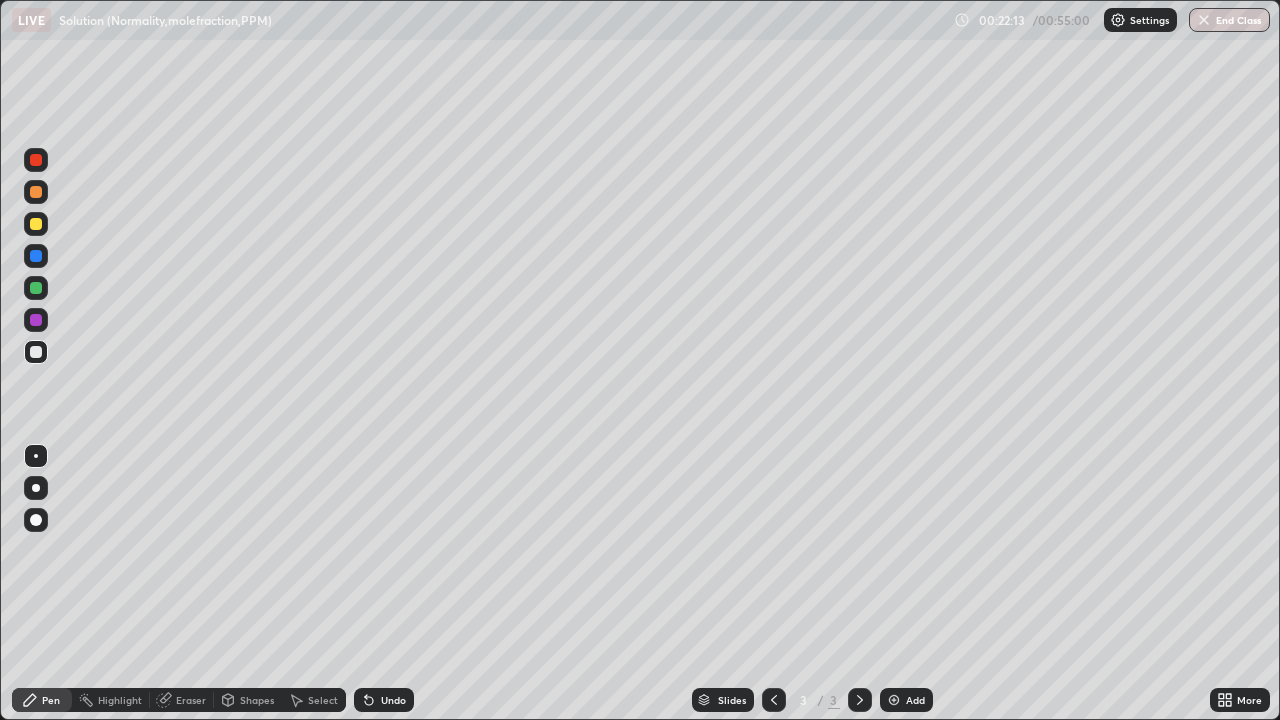 click at bounding box center (894, 700) 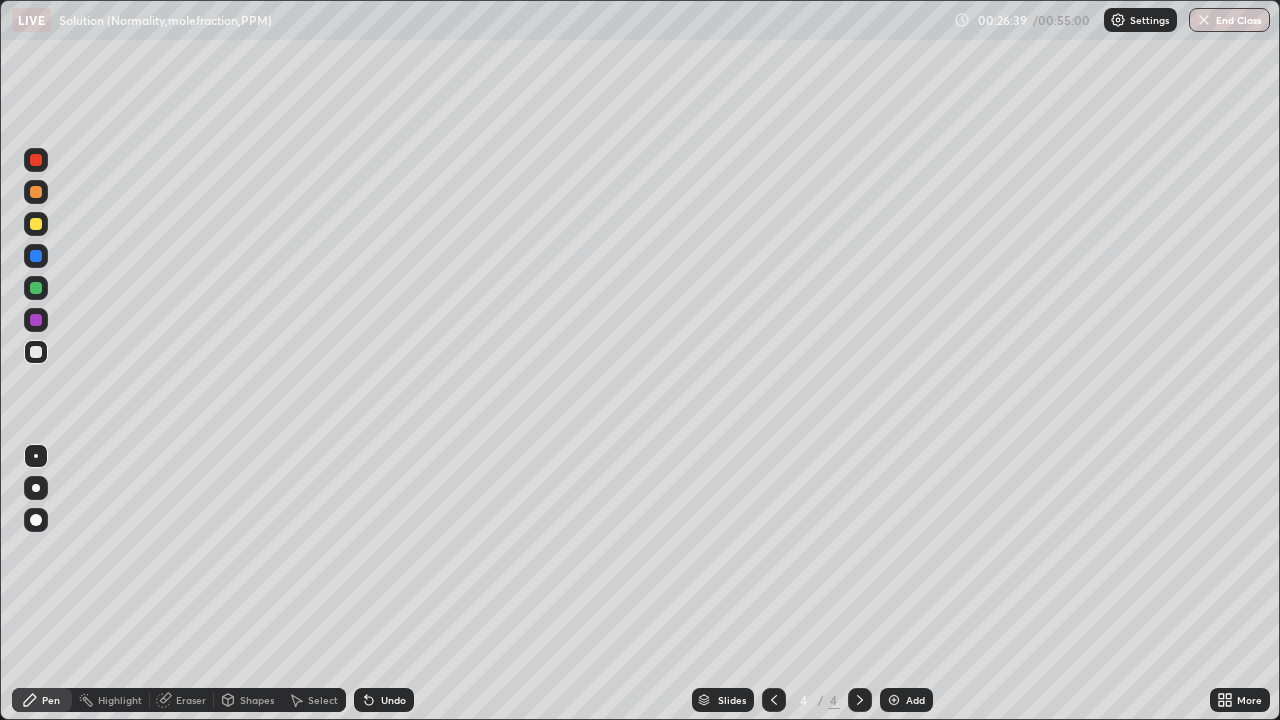 click on "Select" at bounding box center [314, 700] 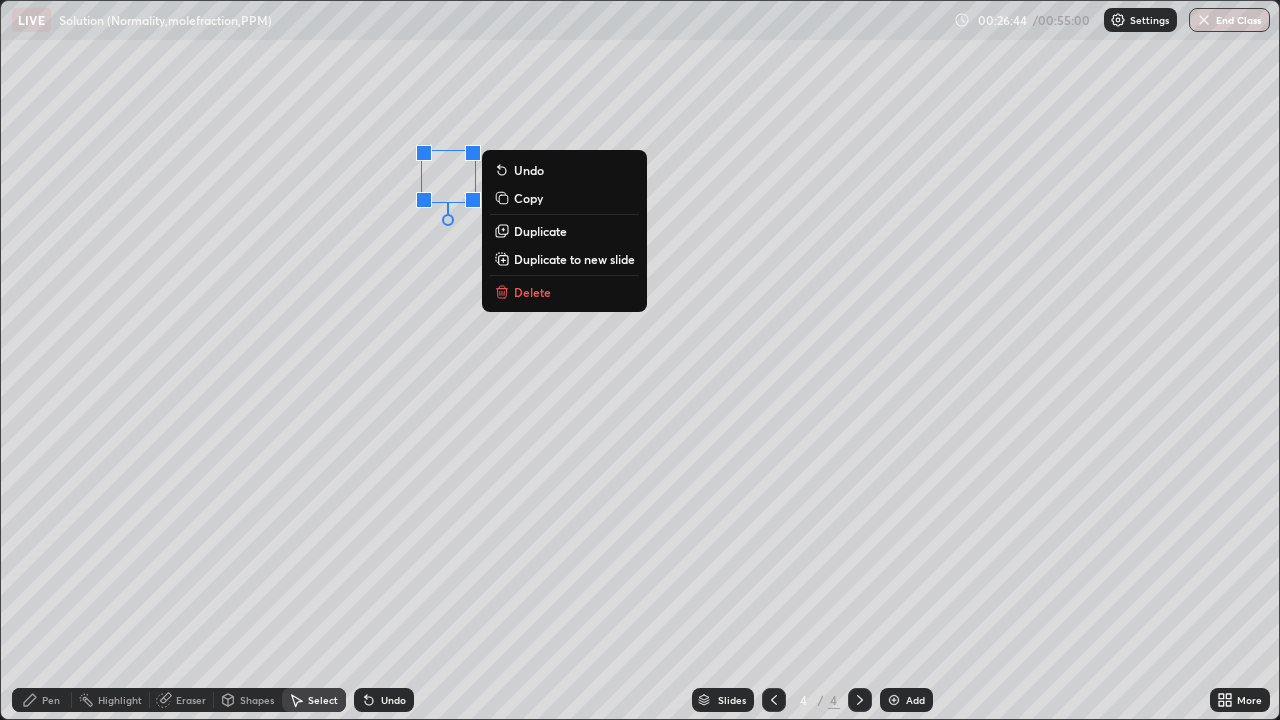 click on "Delete" at bounding box center [532, 292] 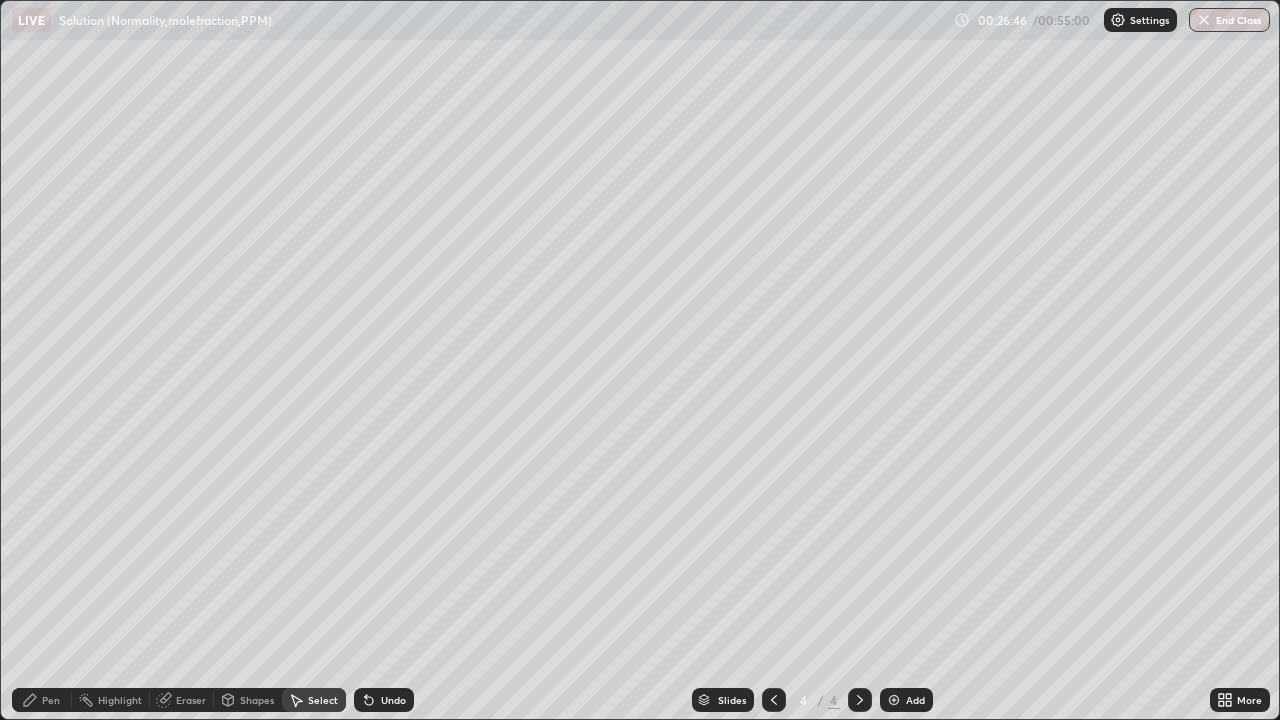 click on "Eraser" at bounding box center [191, 700] 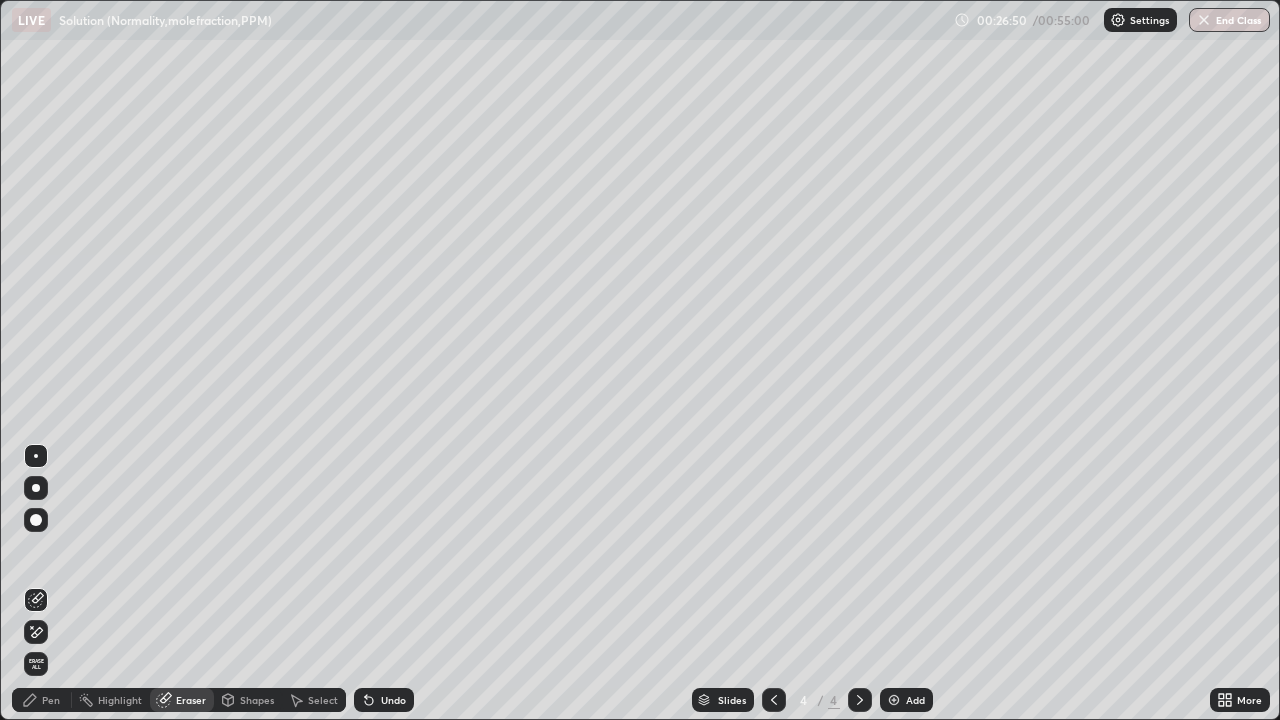 click on "Pen" at bounding box center (51, 700) 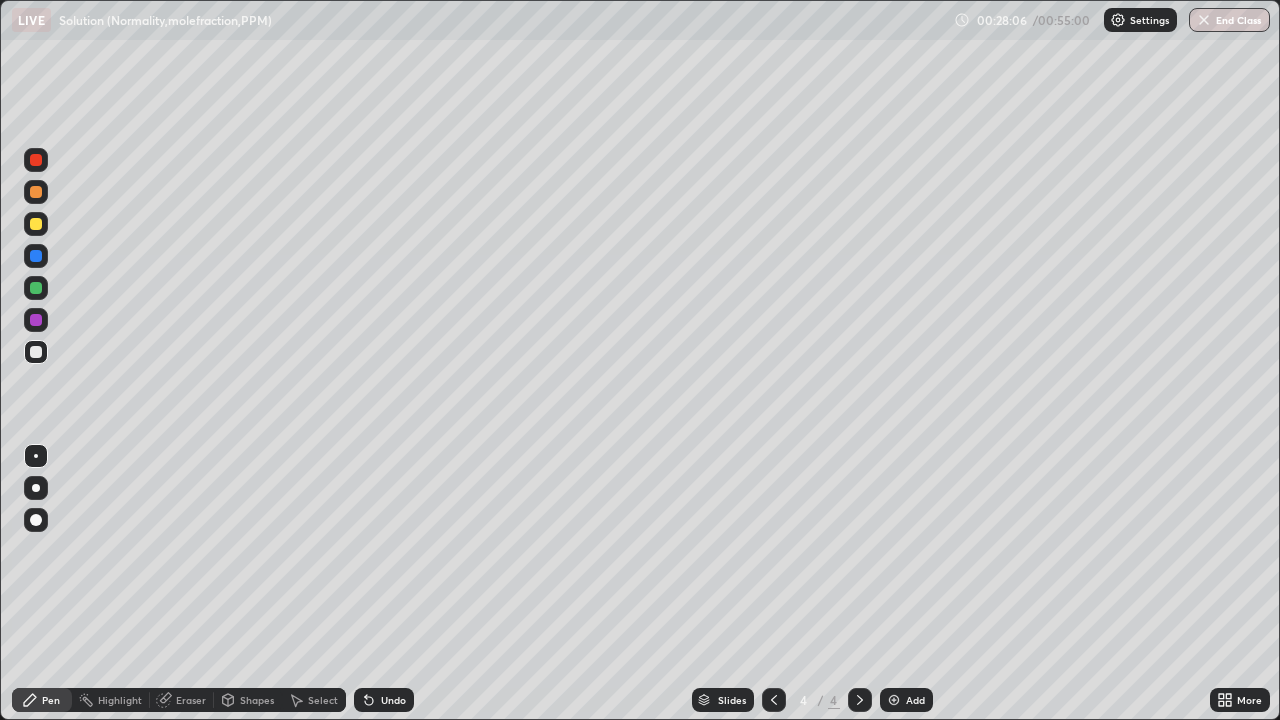 click on "Shapes" at bounding box center (257, 700) 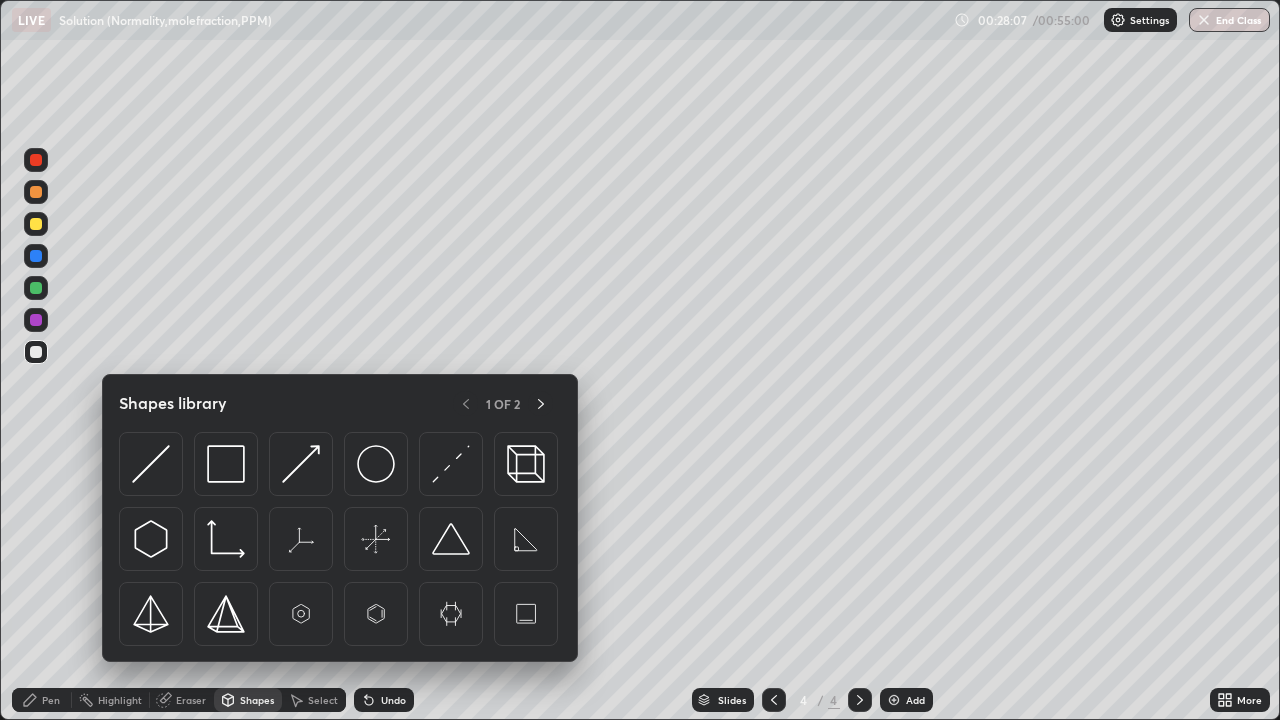 click on "Eraser" at bounding box center [191, 700] 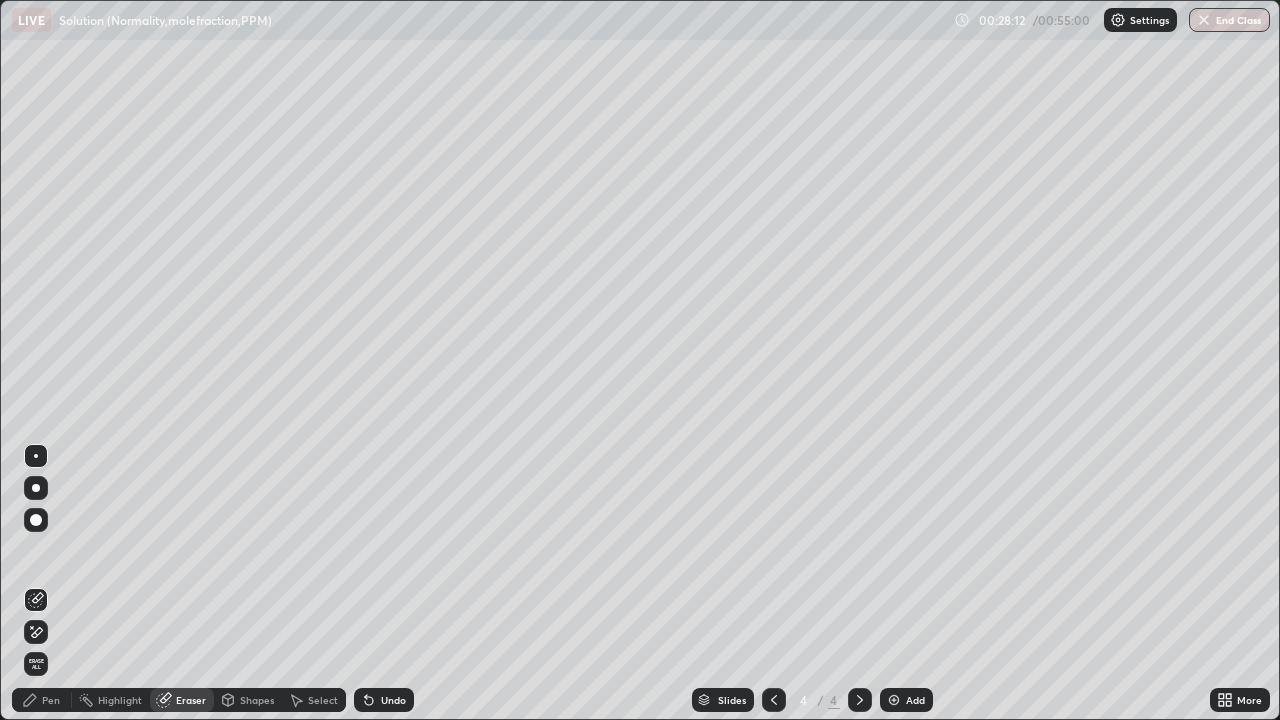 click on "Pen" at bounding box center [42, 700] 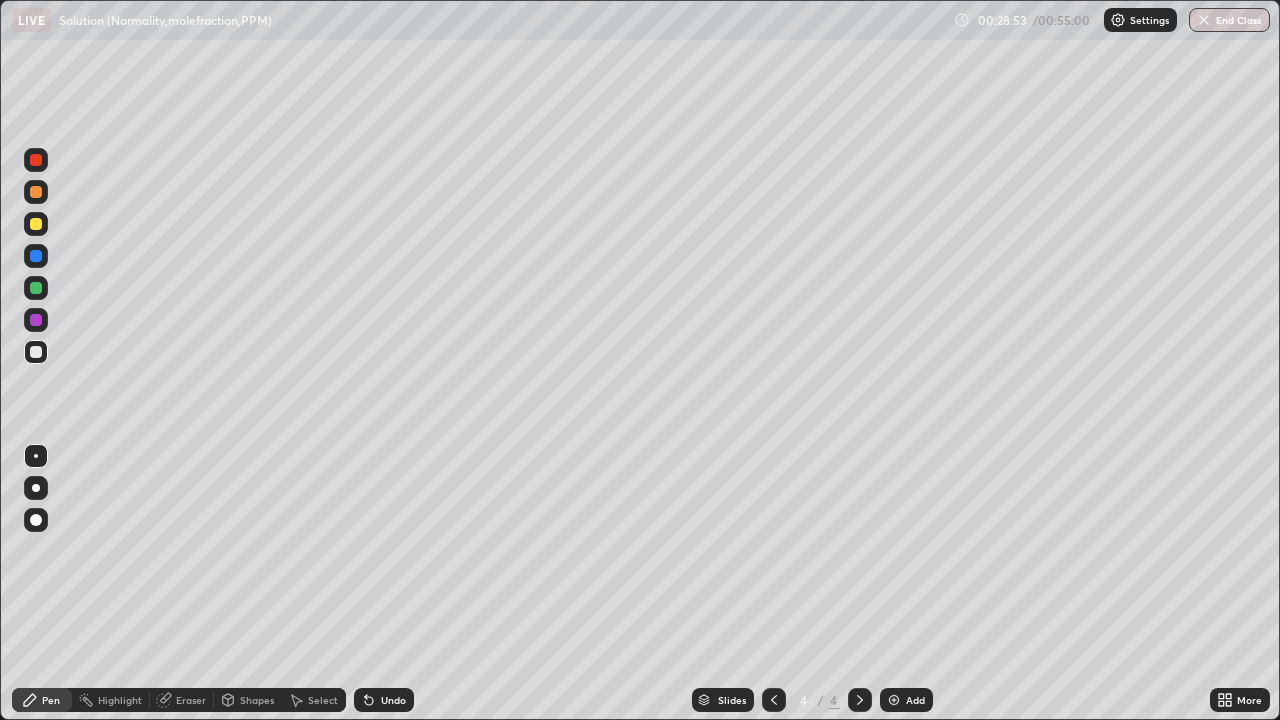 click at bounding box center (36, 320) 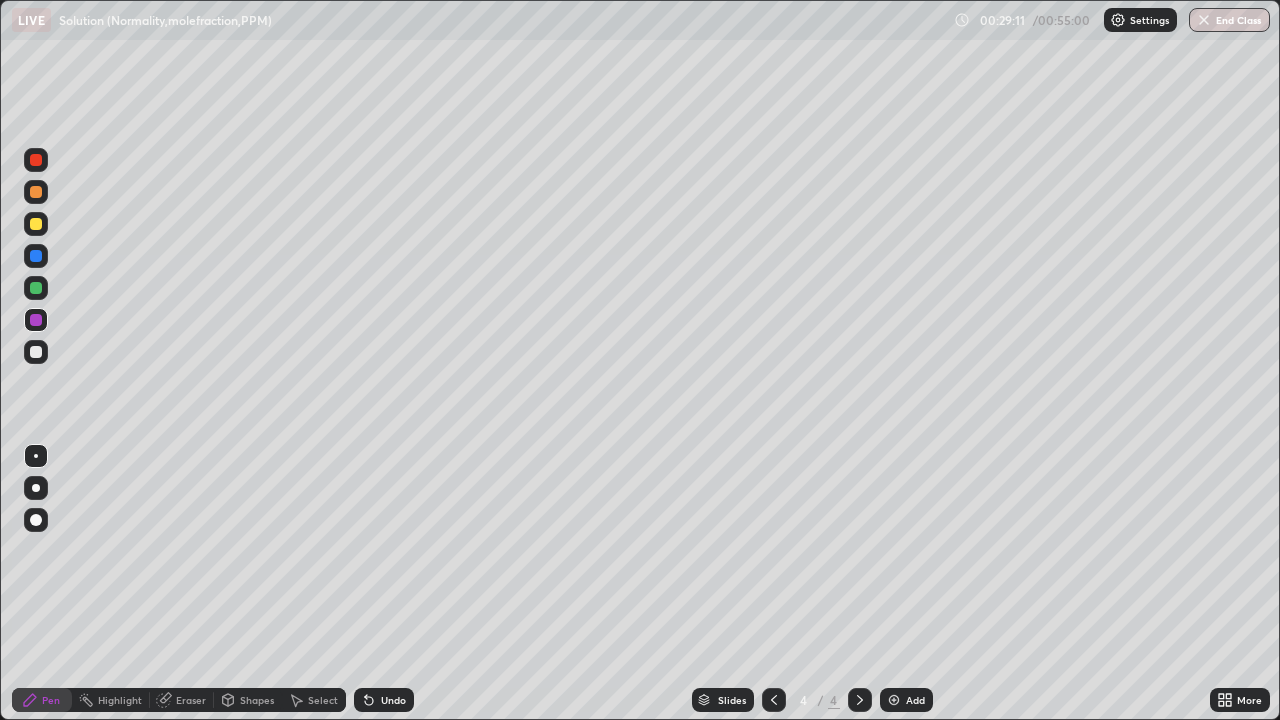 click at bounding box center (36, 352) 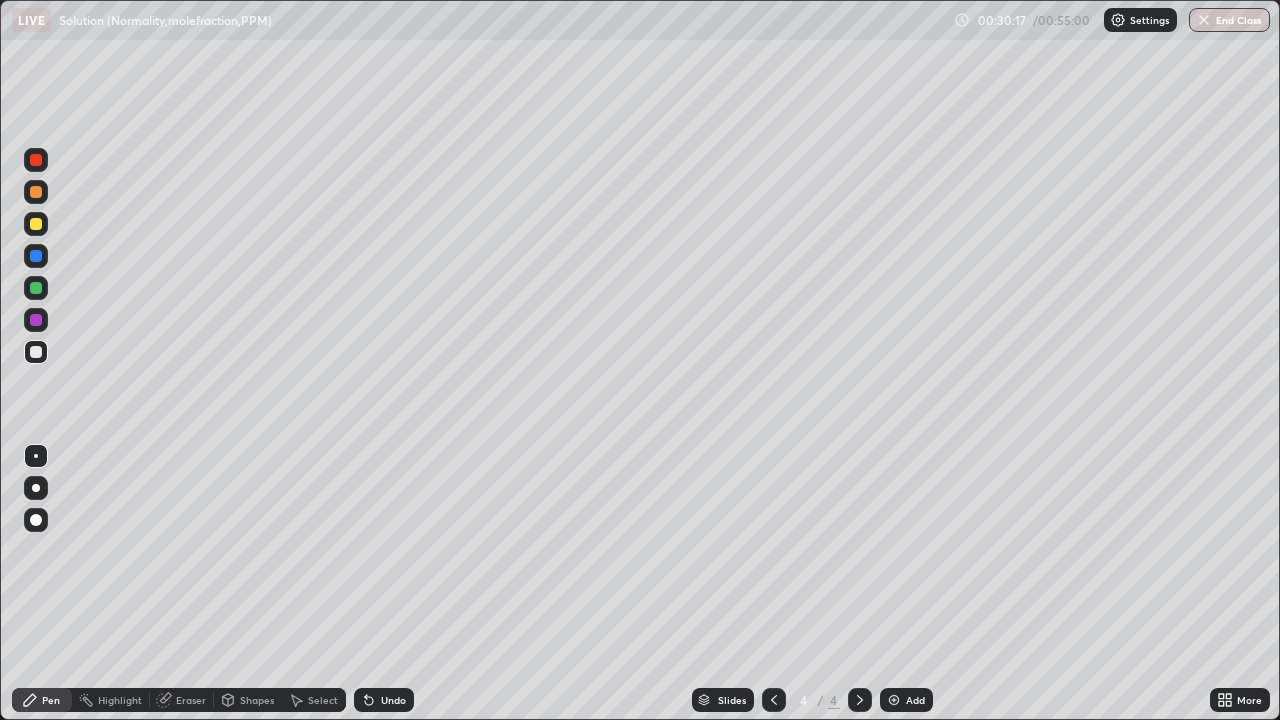 click on "Pen" at bounding box center [42, 700] 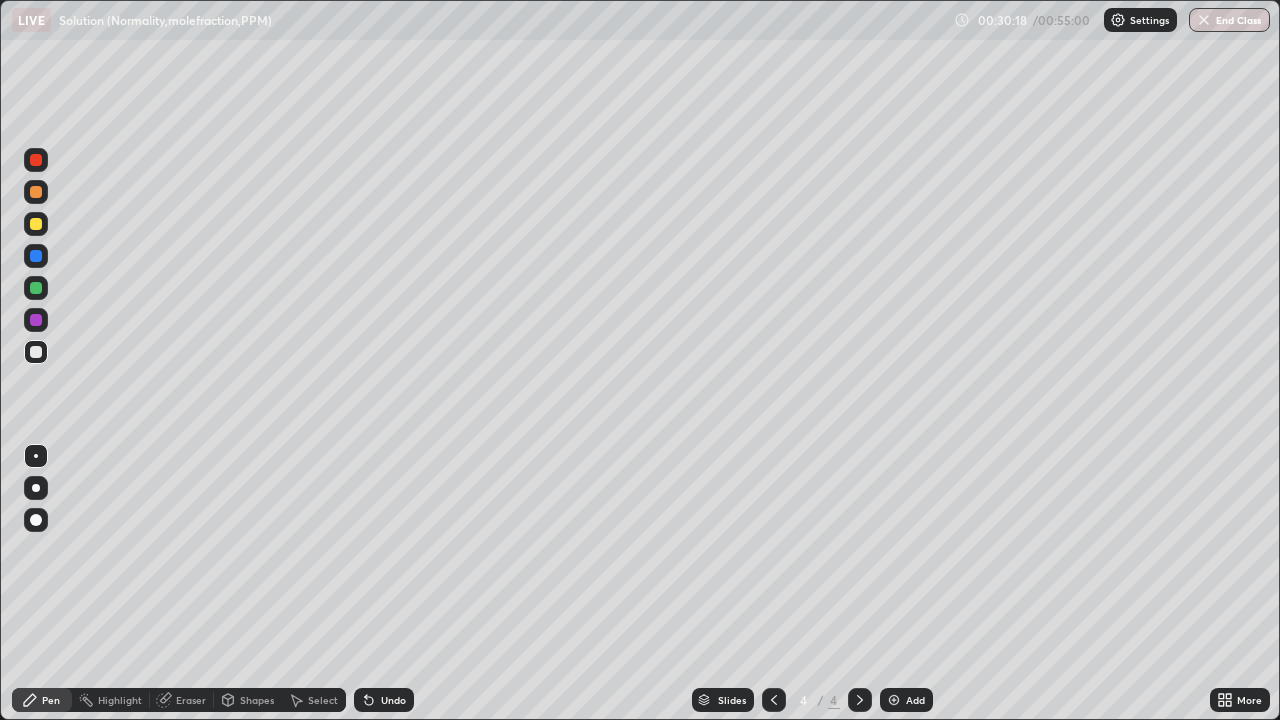 click at bounding box center (36, 320) 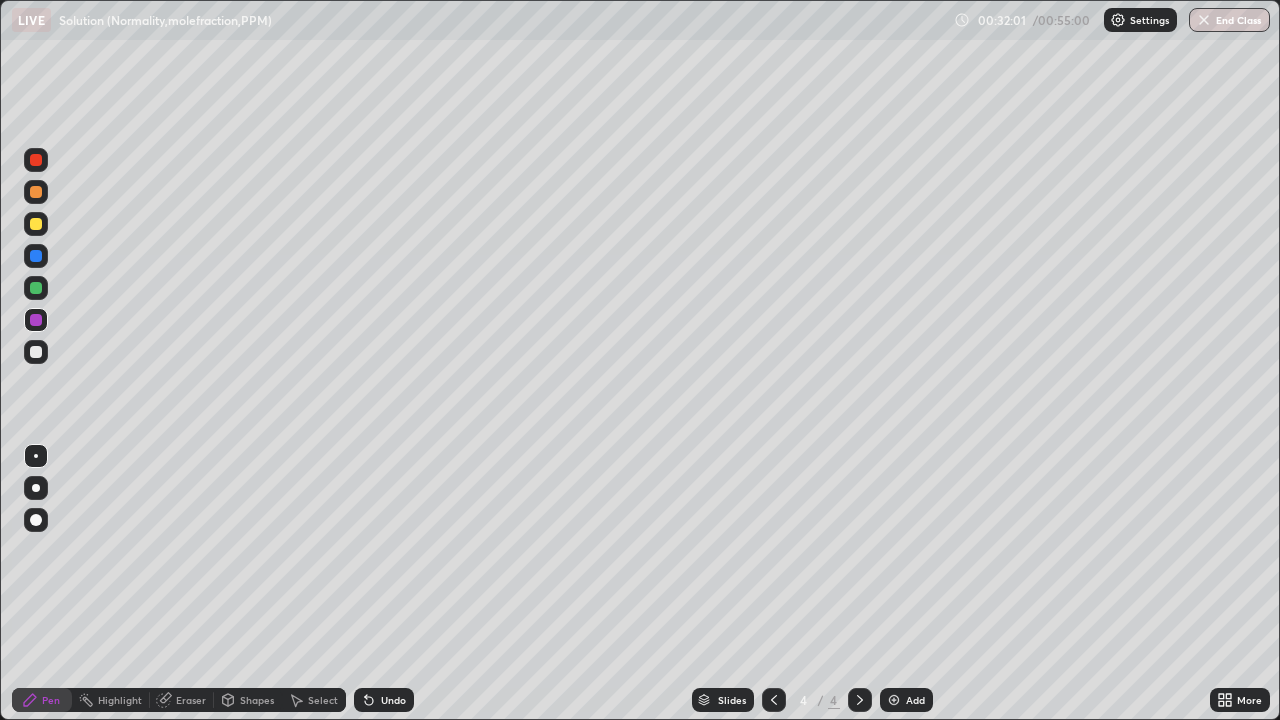 click on "Eraser" at bounding box center (191, 700) 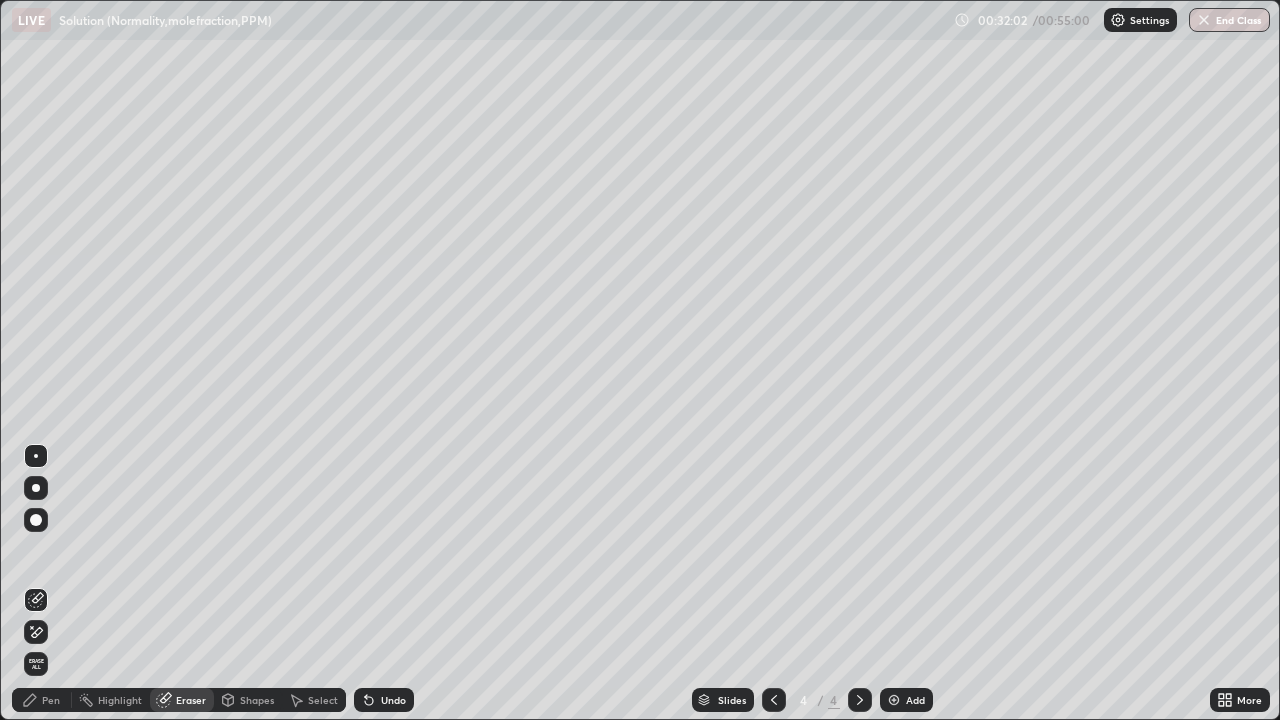 click on "Select" at bounding box center [314, 700] 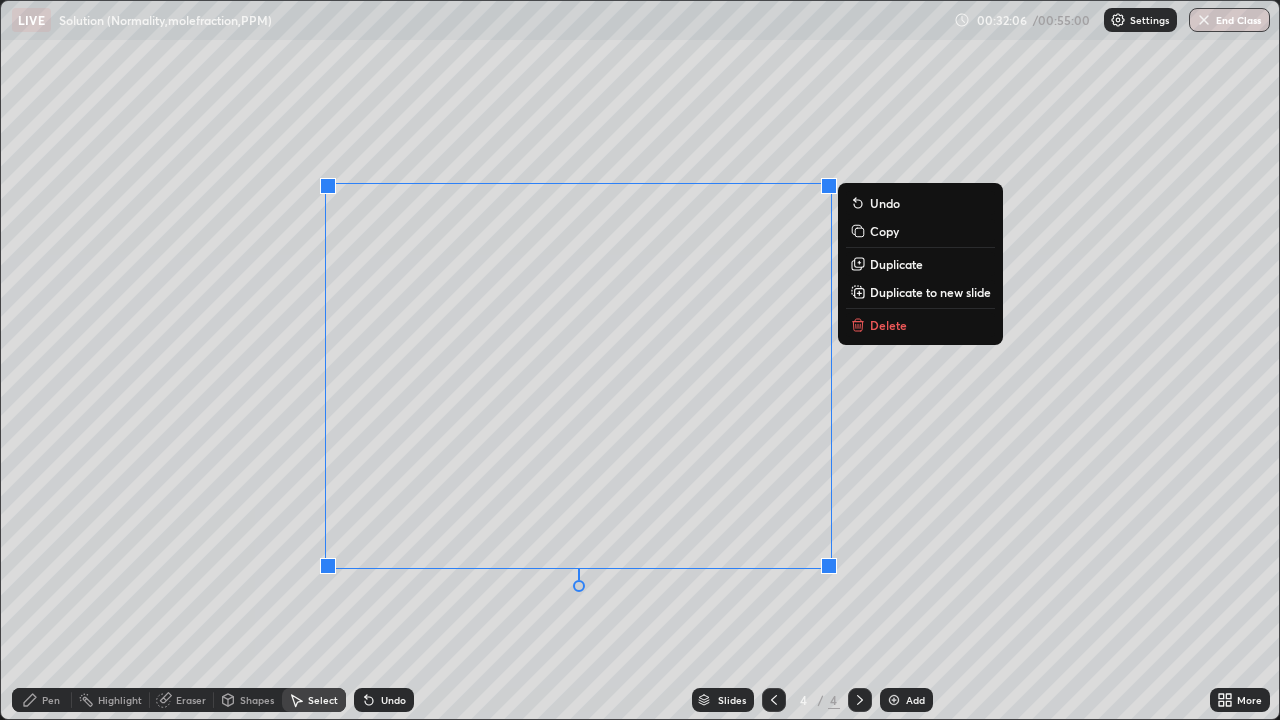 click on "Delete" at bounding box center [920, 325] 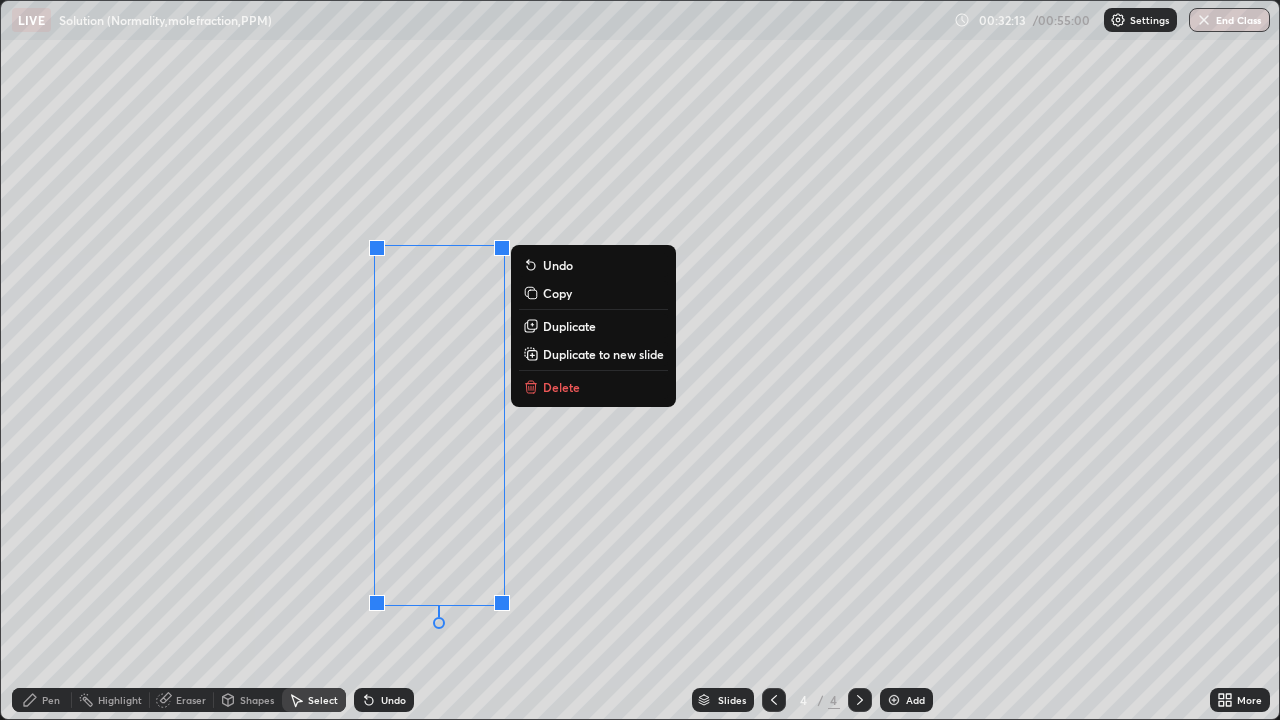 click on "Delete" at bounding box center [561, 387] 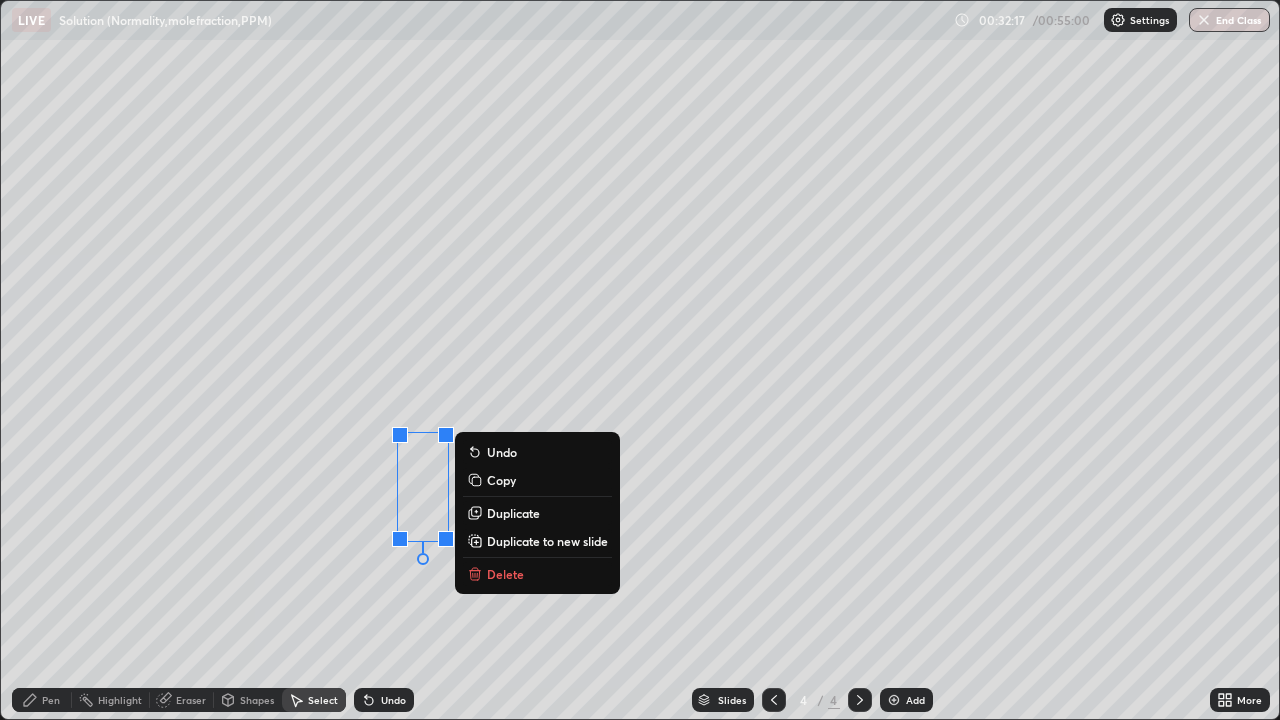 click on "Delete" at bounding box center [505, 574] 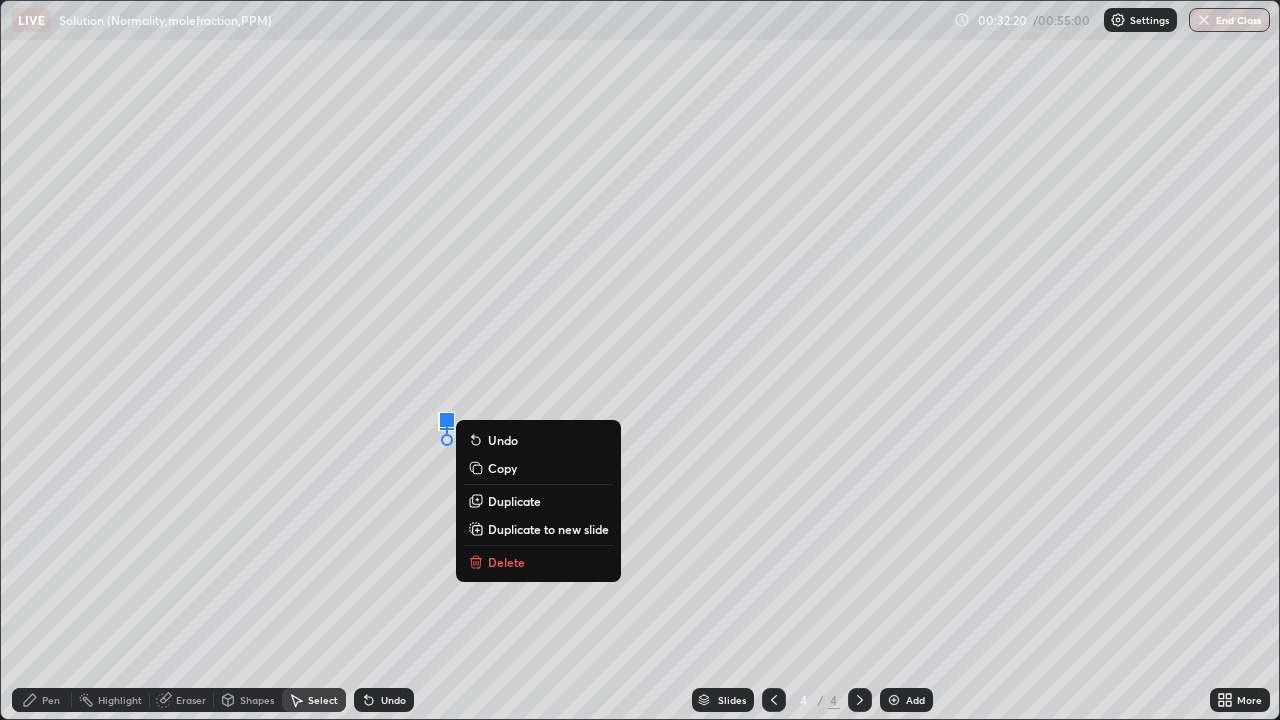 click on "Delete" at bounding box center [538, 562] 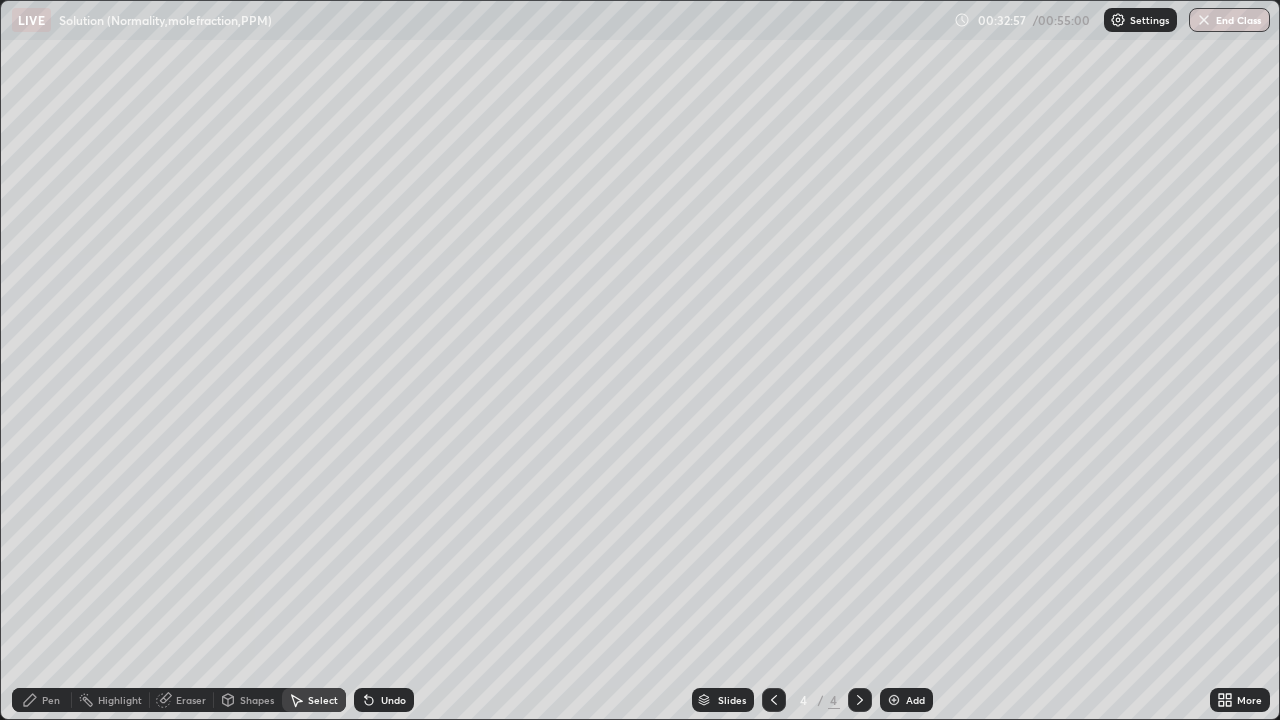 click on "Pen" at bounding box center [51, 700] 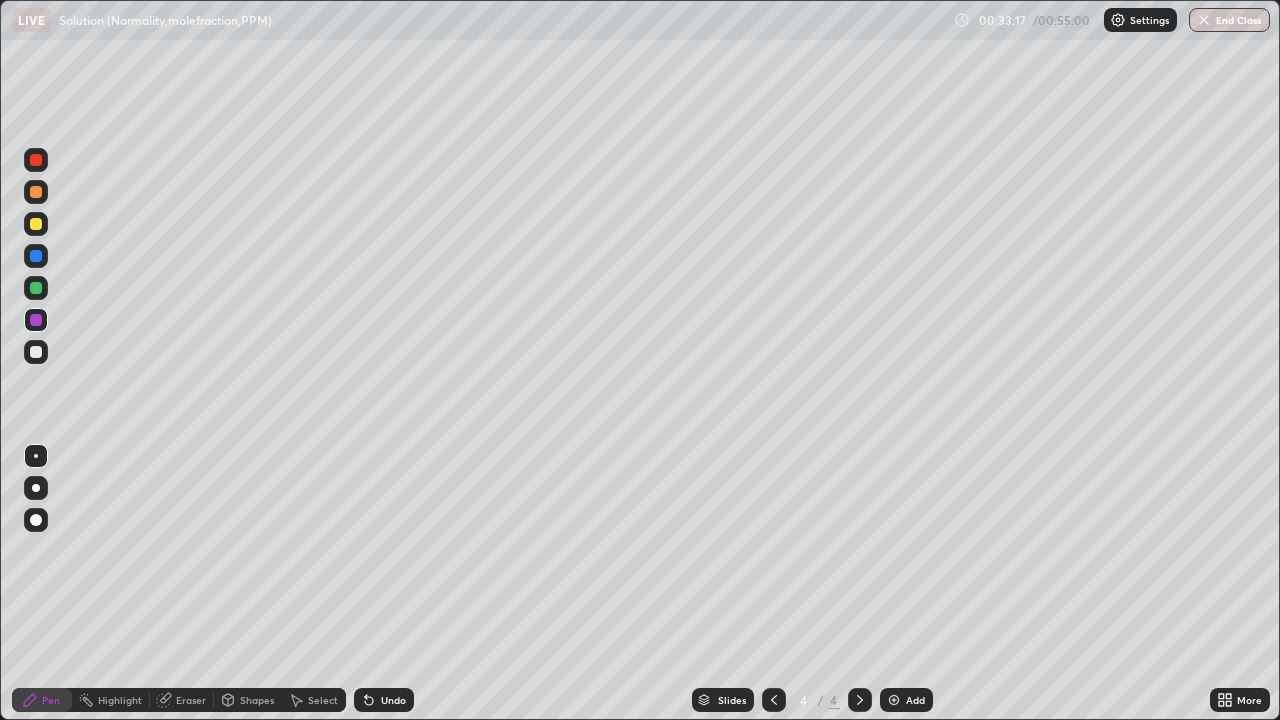 click at bounding box center (36, 352) 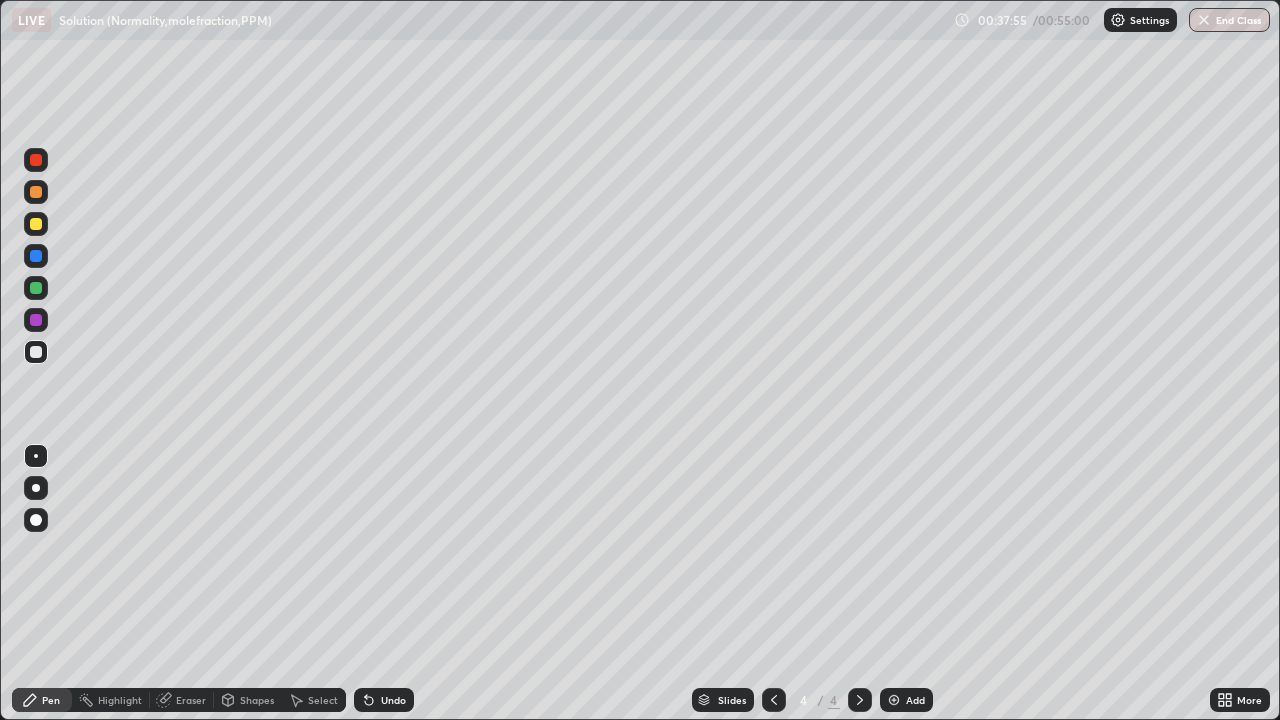 click on "Eraser" at bounding box center [182, 700] 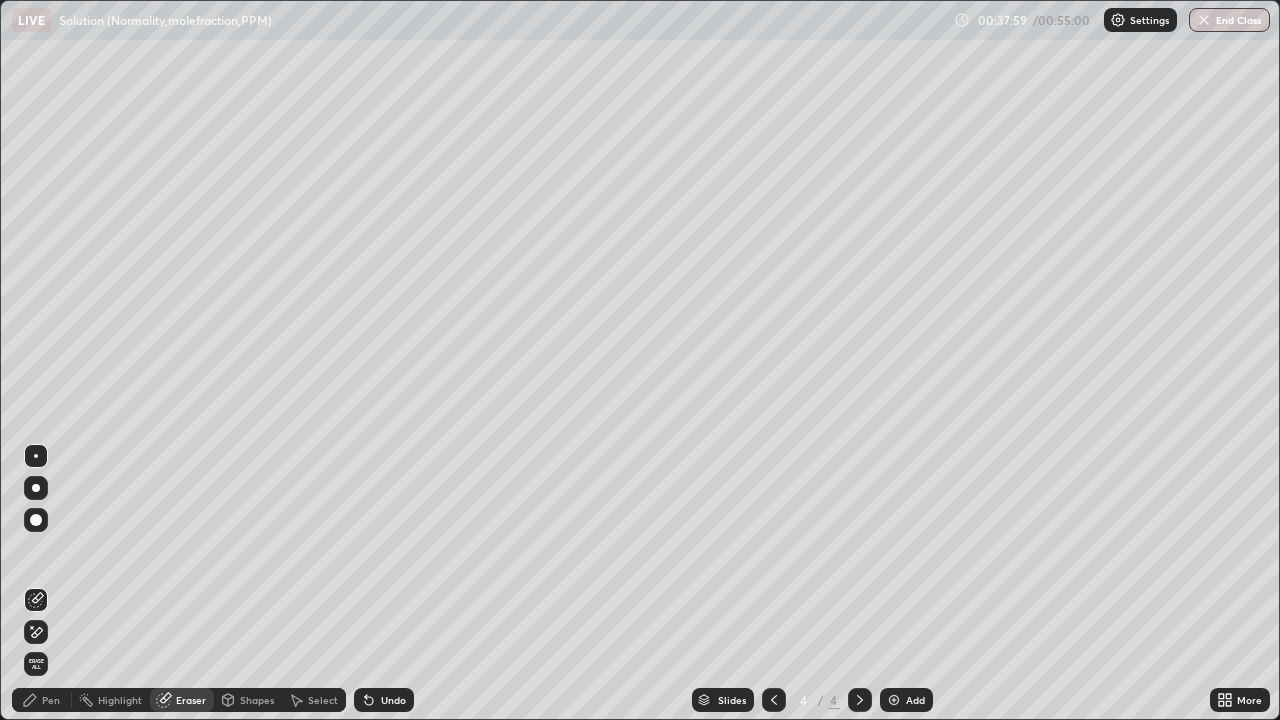 click on "Select" at bounding box center [323, 700] 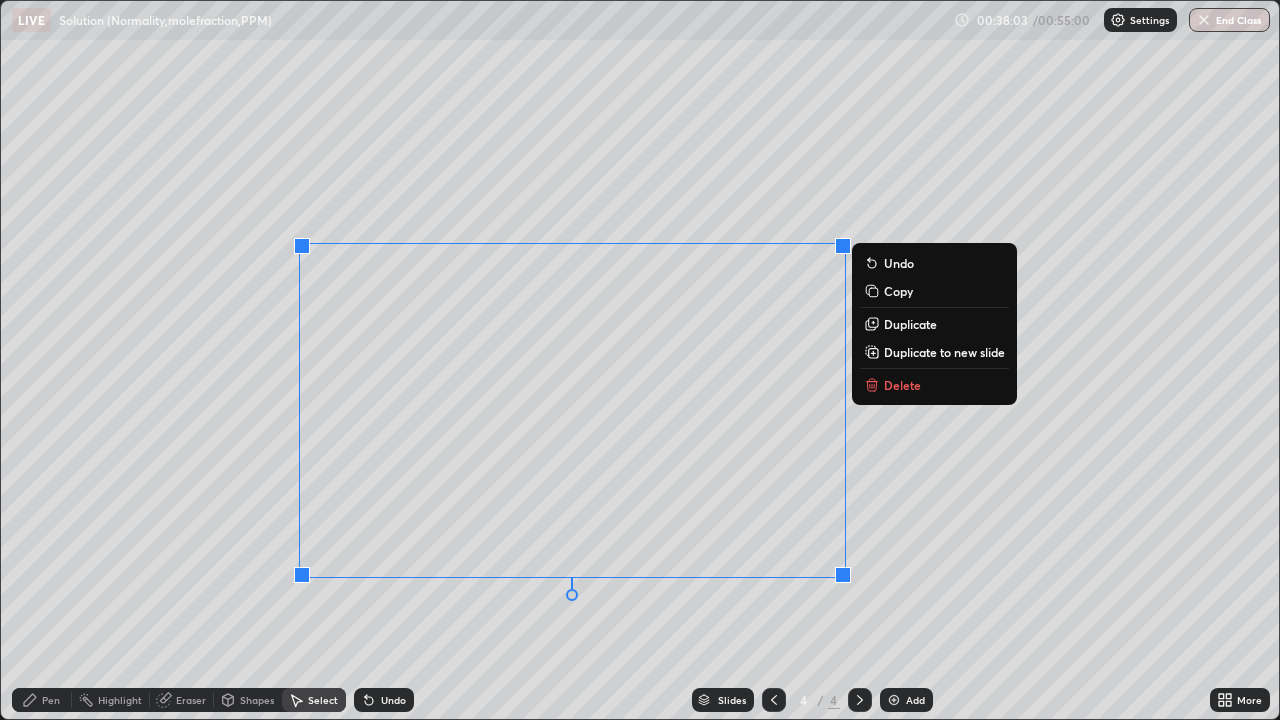 click on "Delete" at bounding box center (902, 385) 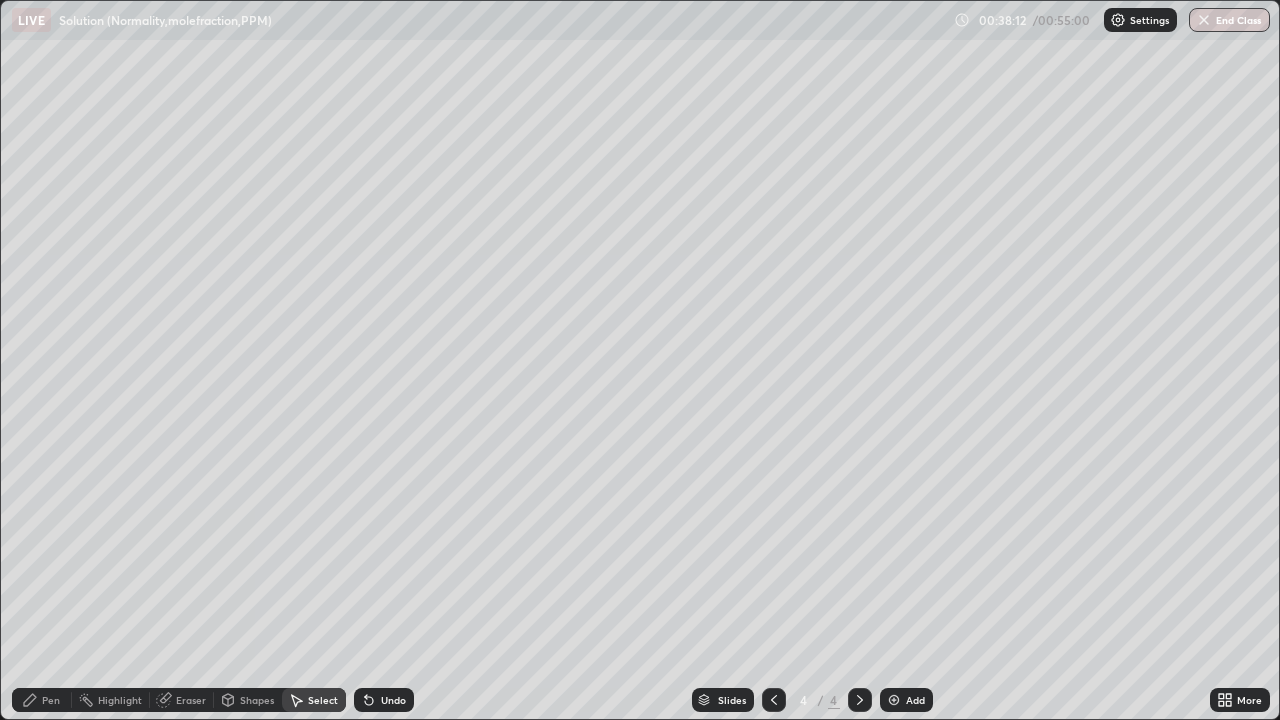 click on "Pen" at bounding box center [51, 700] 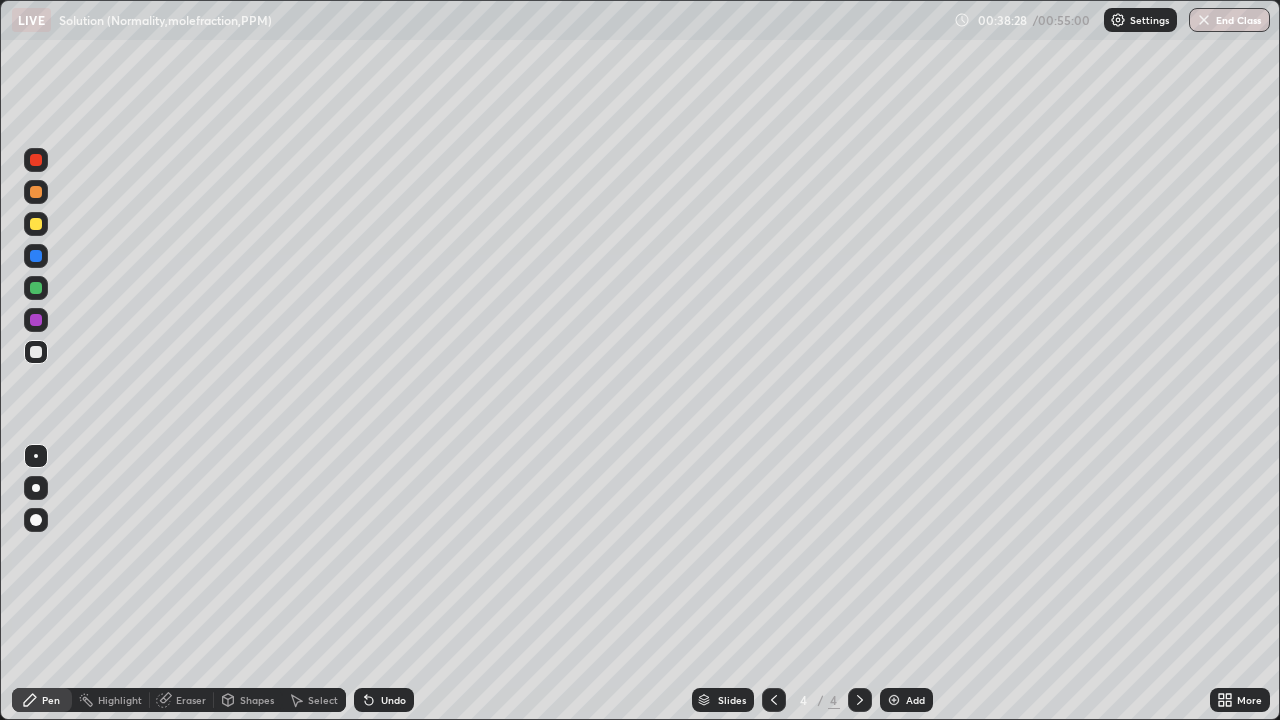 click on "Eraser" at bounding box center (191, 700) 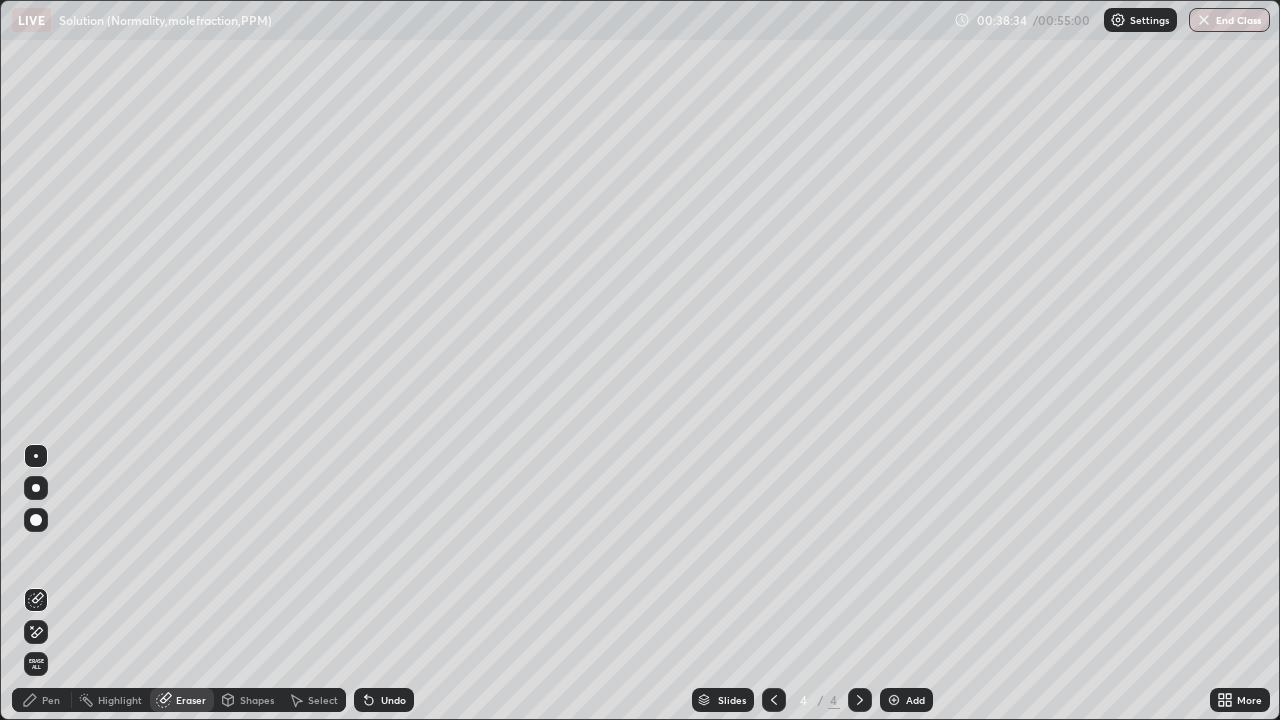click on "Pen" at bounding box center [51, 700] 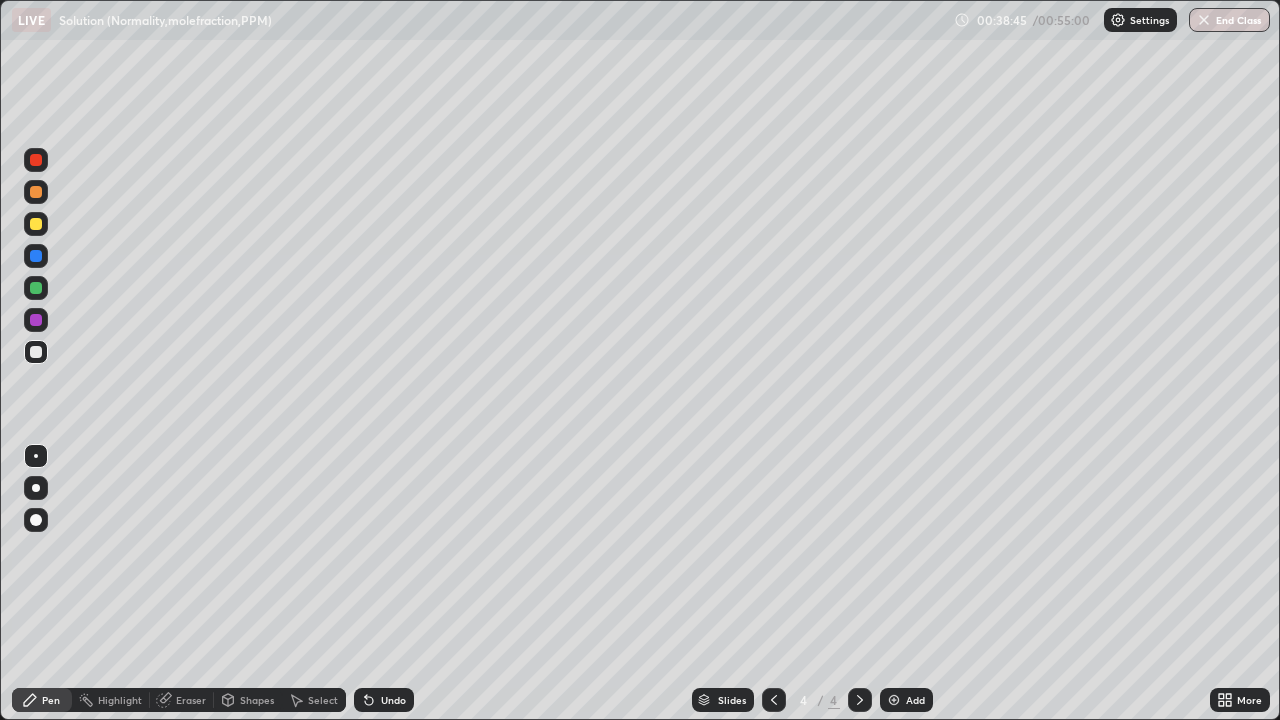 click at bounding box center (36, 320) 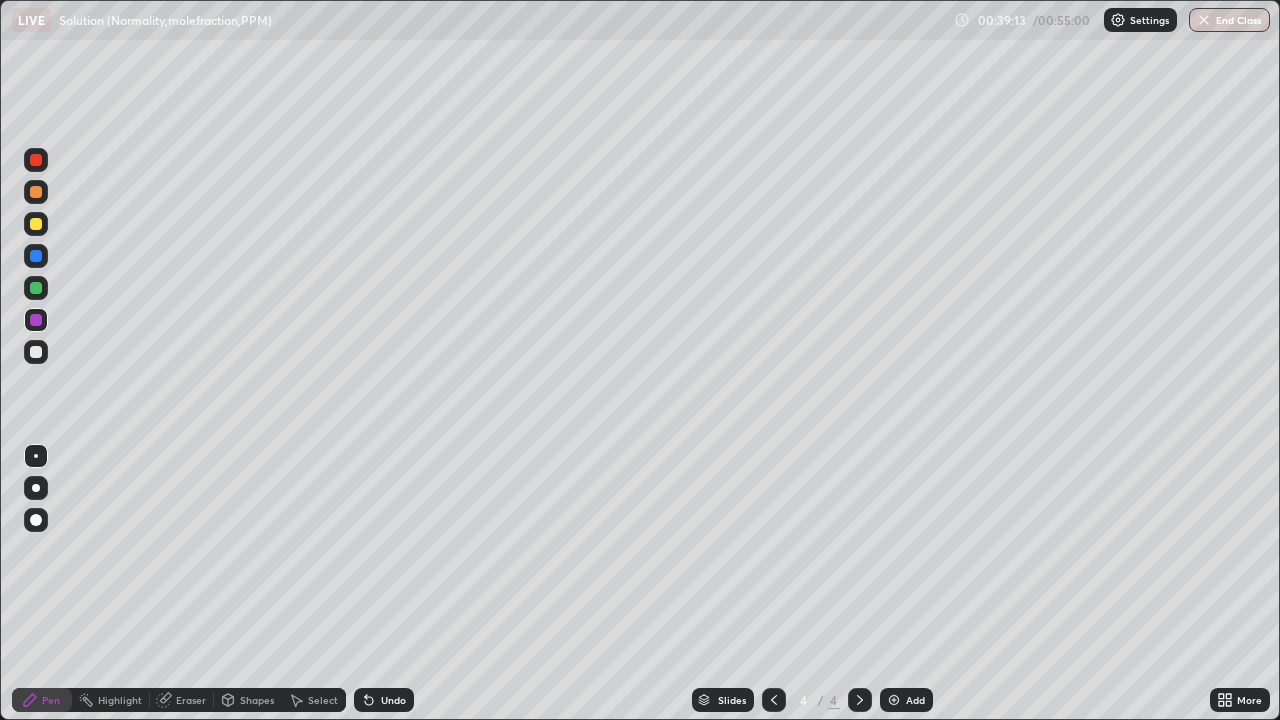 click at bounding box center (36, 352) 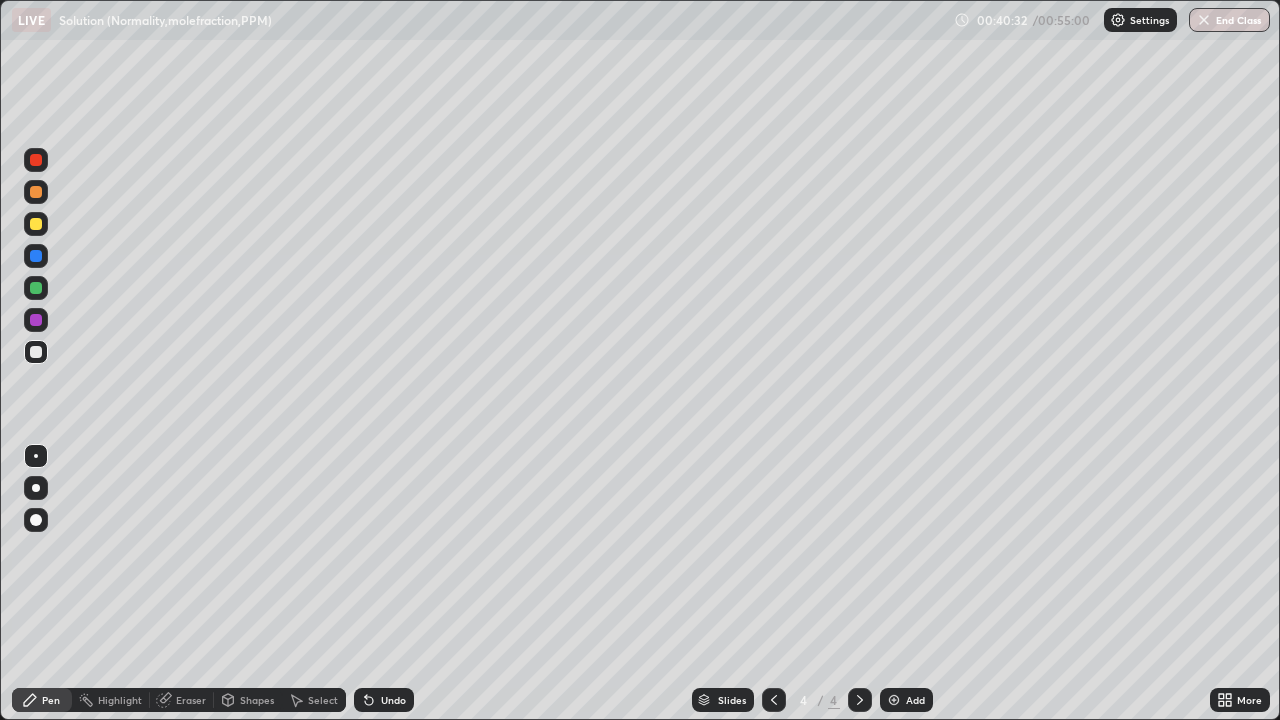 click at bounding box center (36, 320) 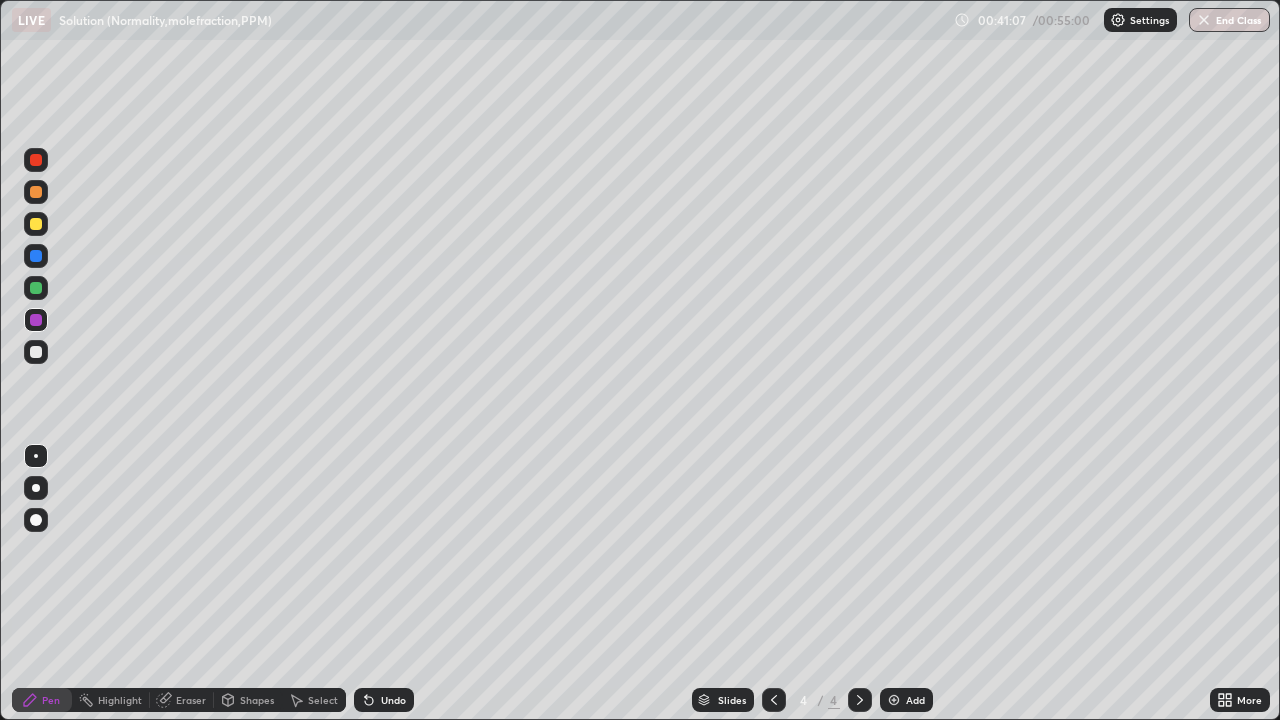 click at bounding box center [36, 352] 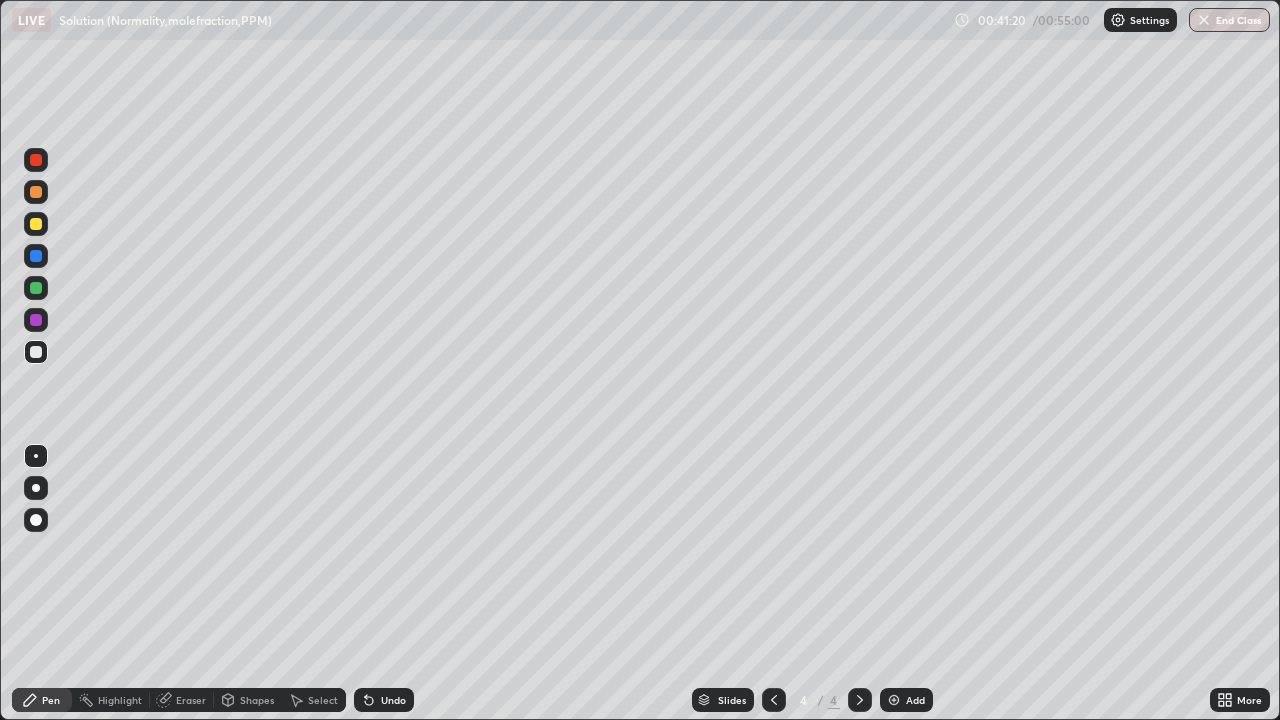 click at bounding box center (36, 320) 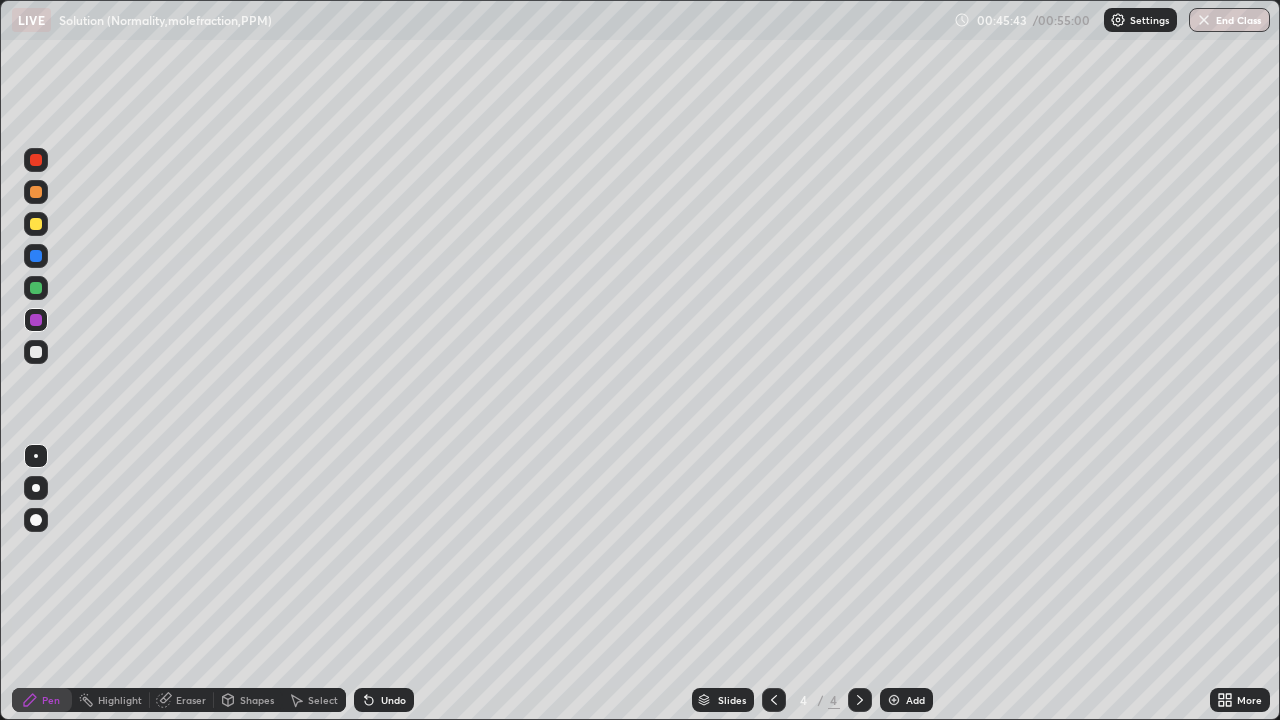 click at bounding box center (36, 352) 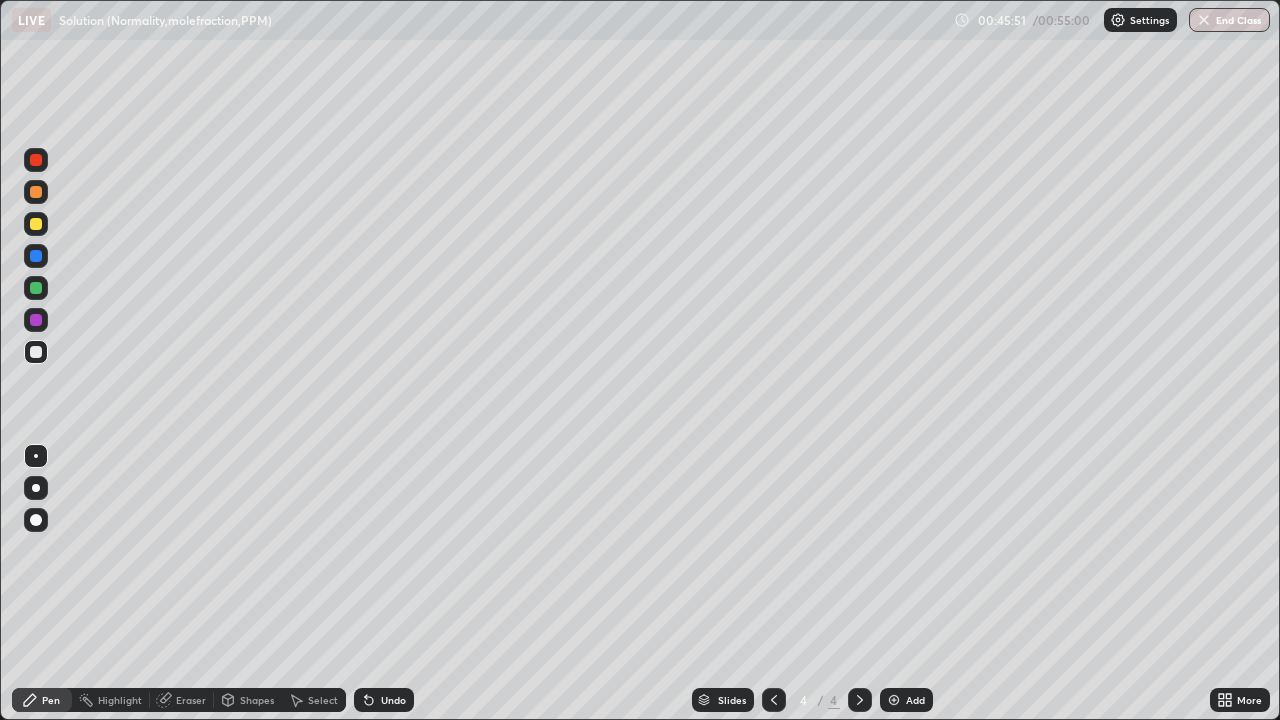 click on "Select" at bounding box center [314, 700] 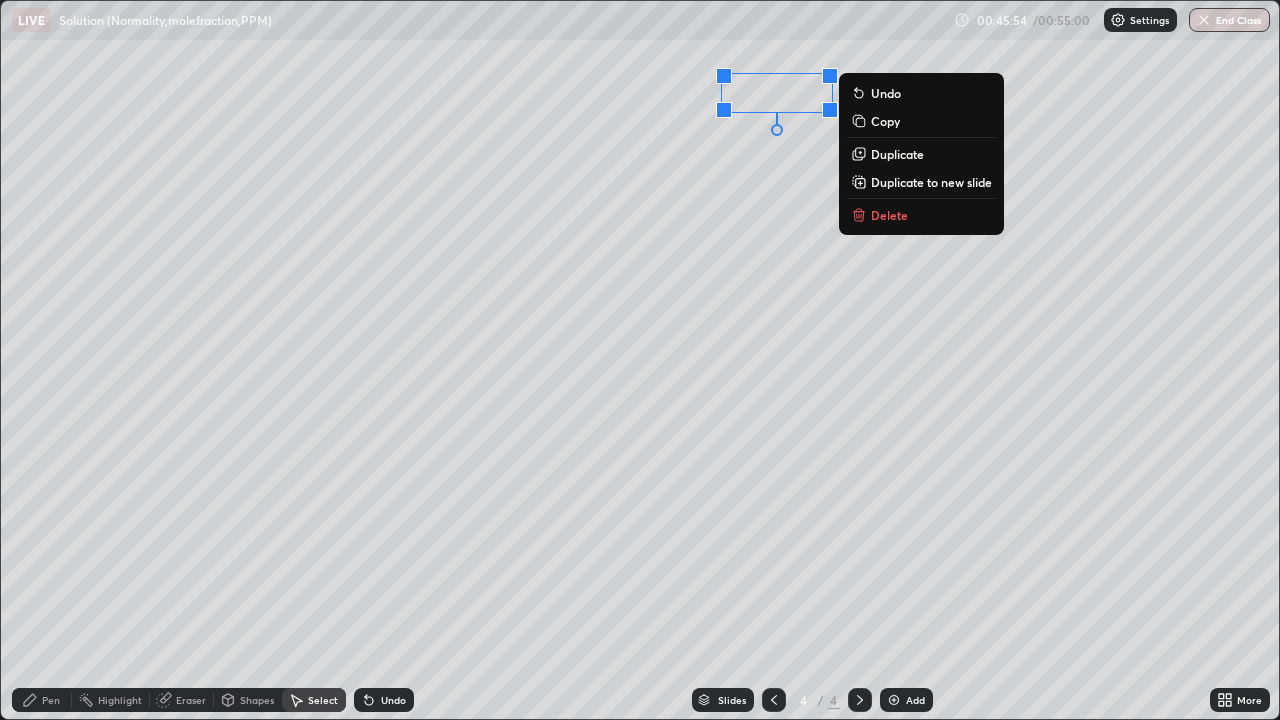 click on "Delete" at bounding box center (889, 215) 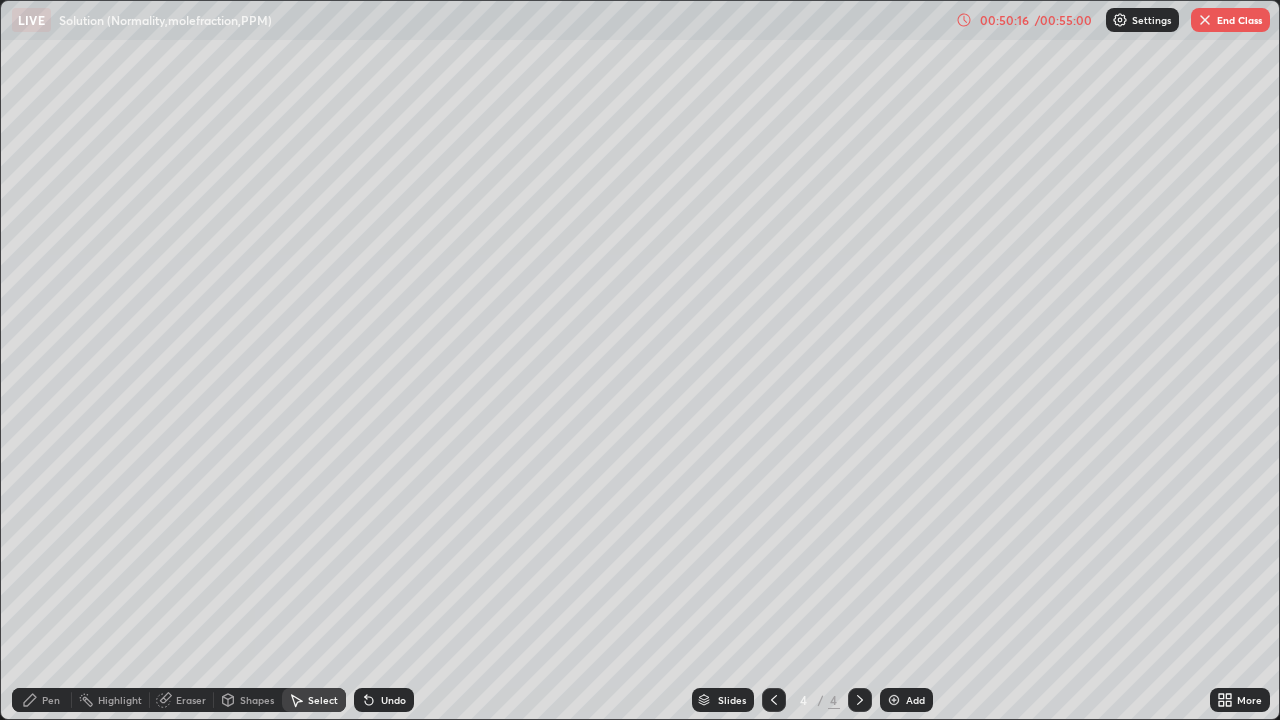 click at bounding box center (894, 700) 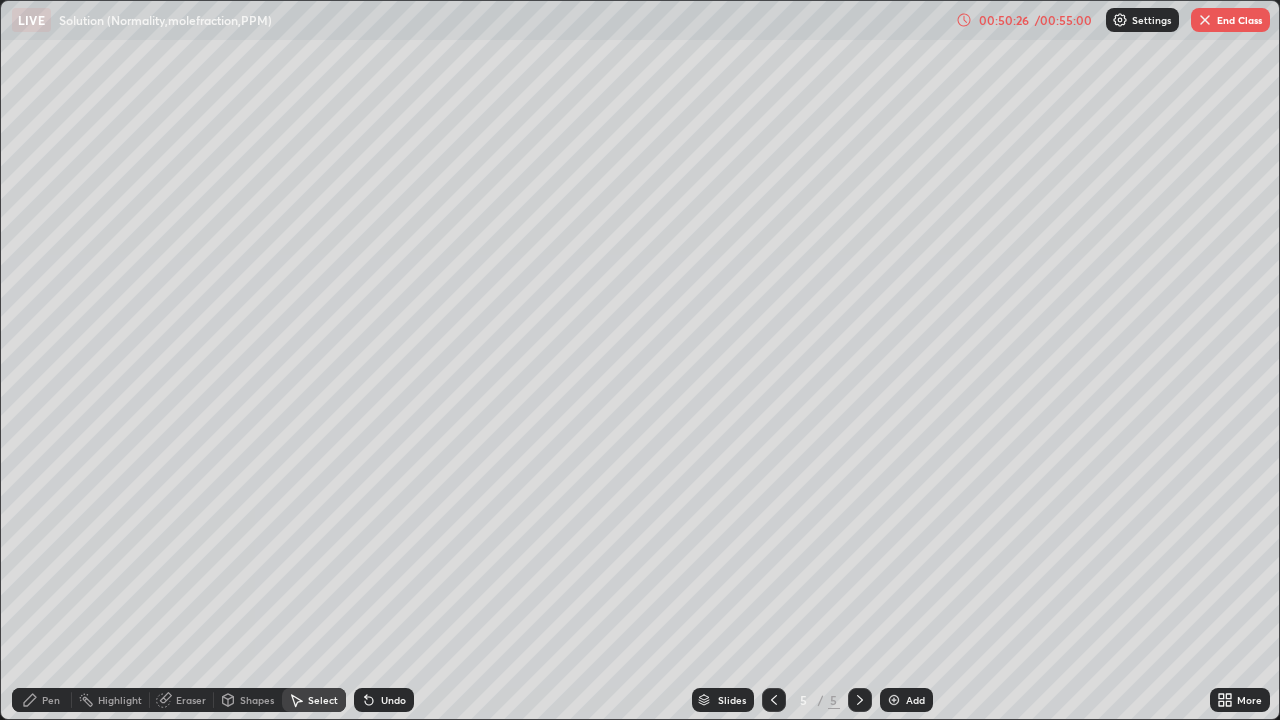 click on "Pen" at bounding box center [51, 700] 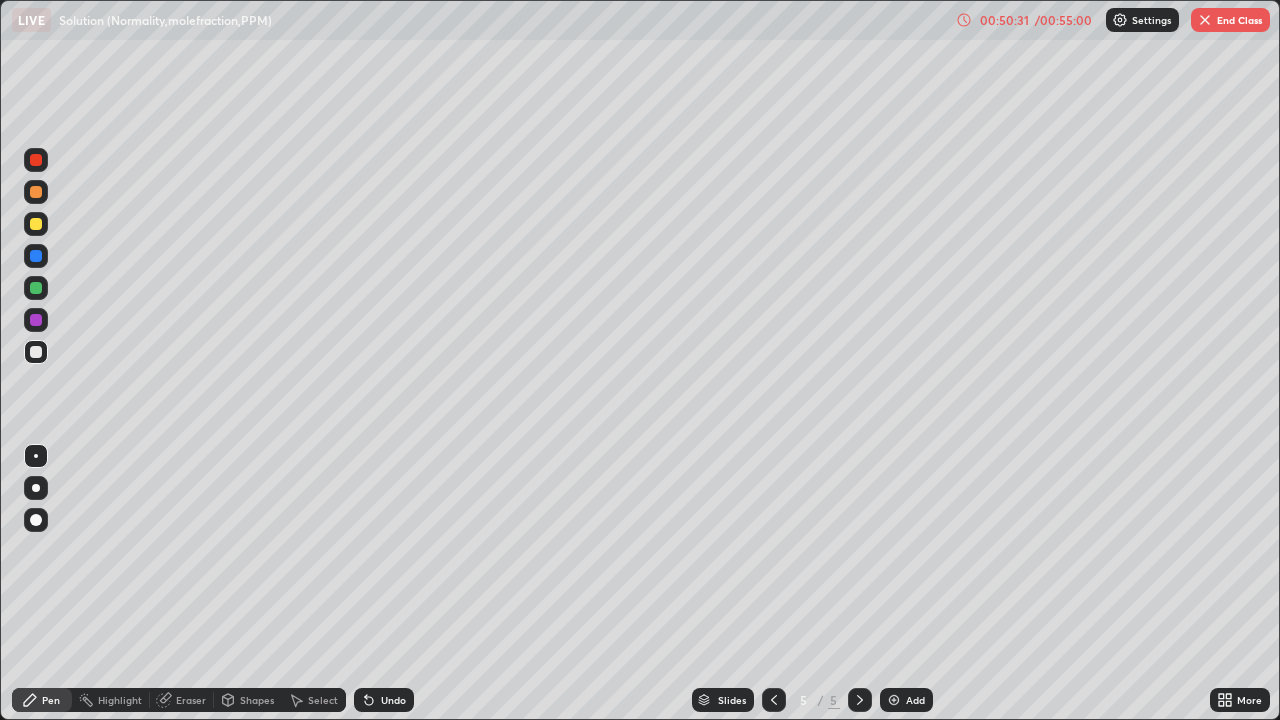 click on "Eraser" at bounding box center [191, 700] 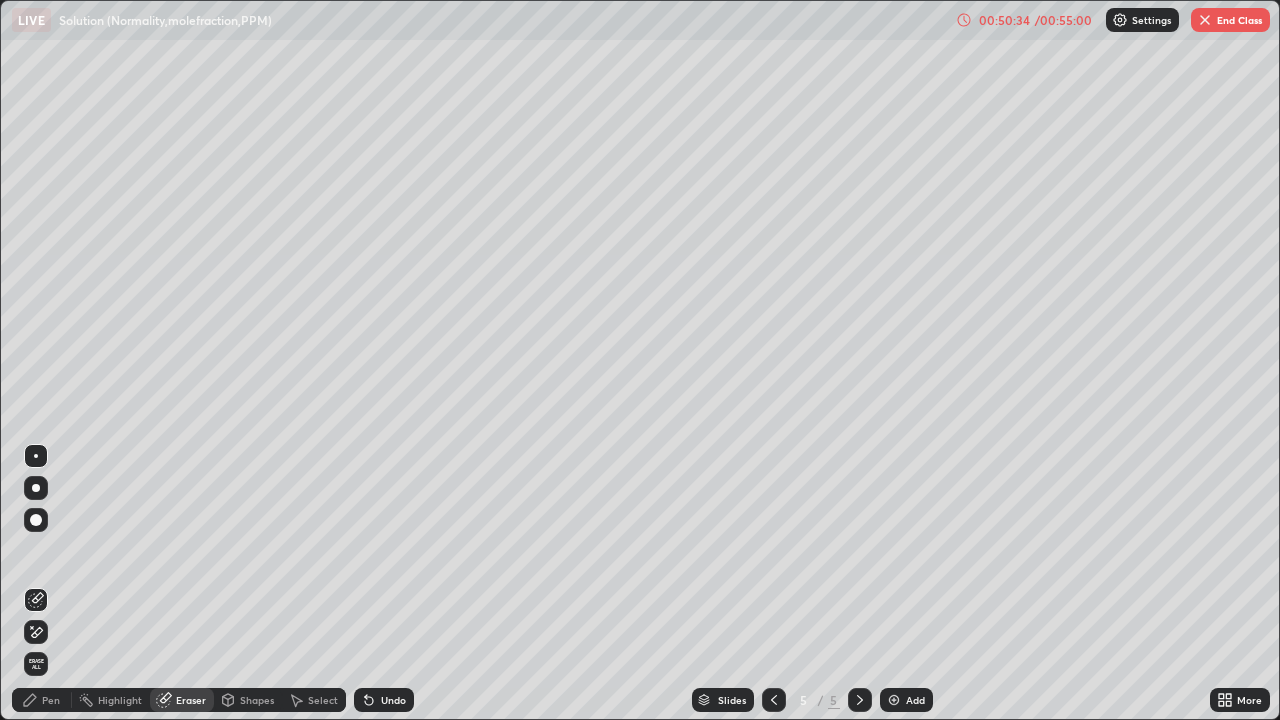 click on "Pen" at bounding box center [42, 700] 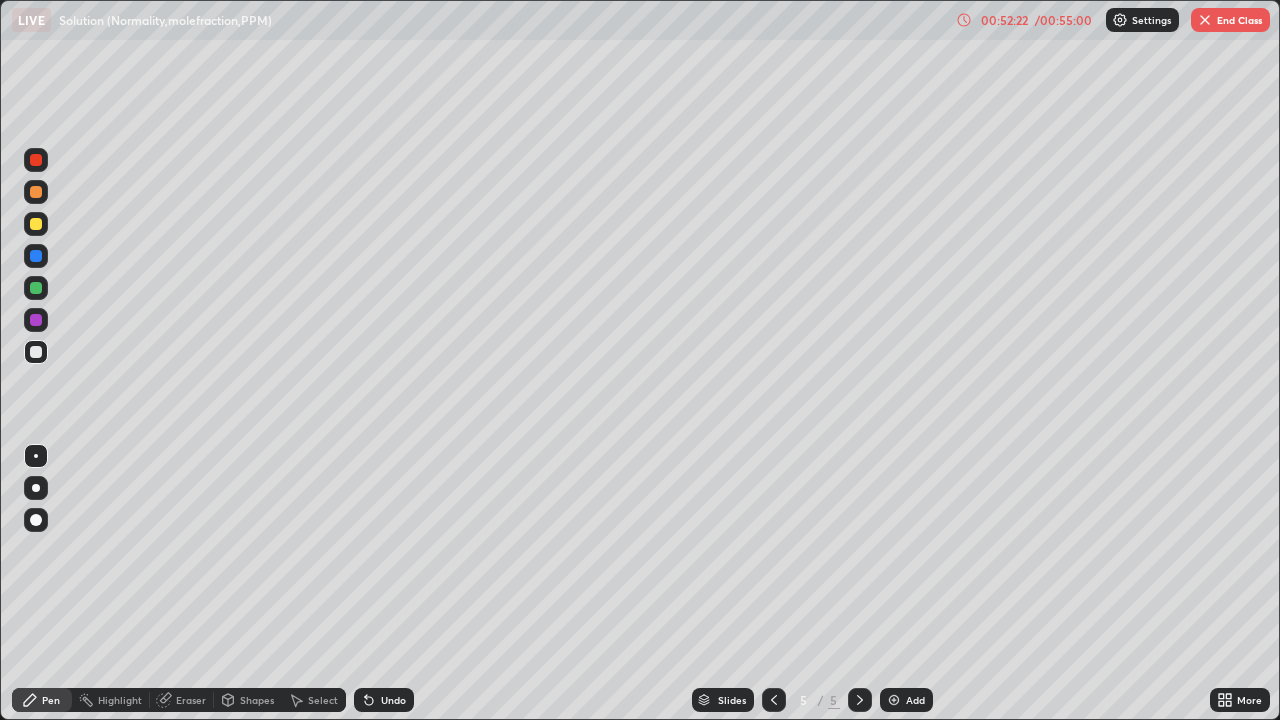 click on "End Class" at bounding box center (1230, 20) 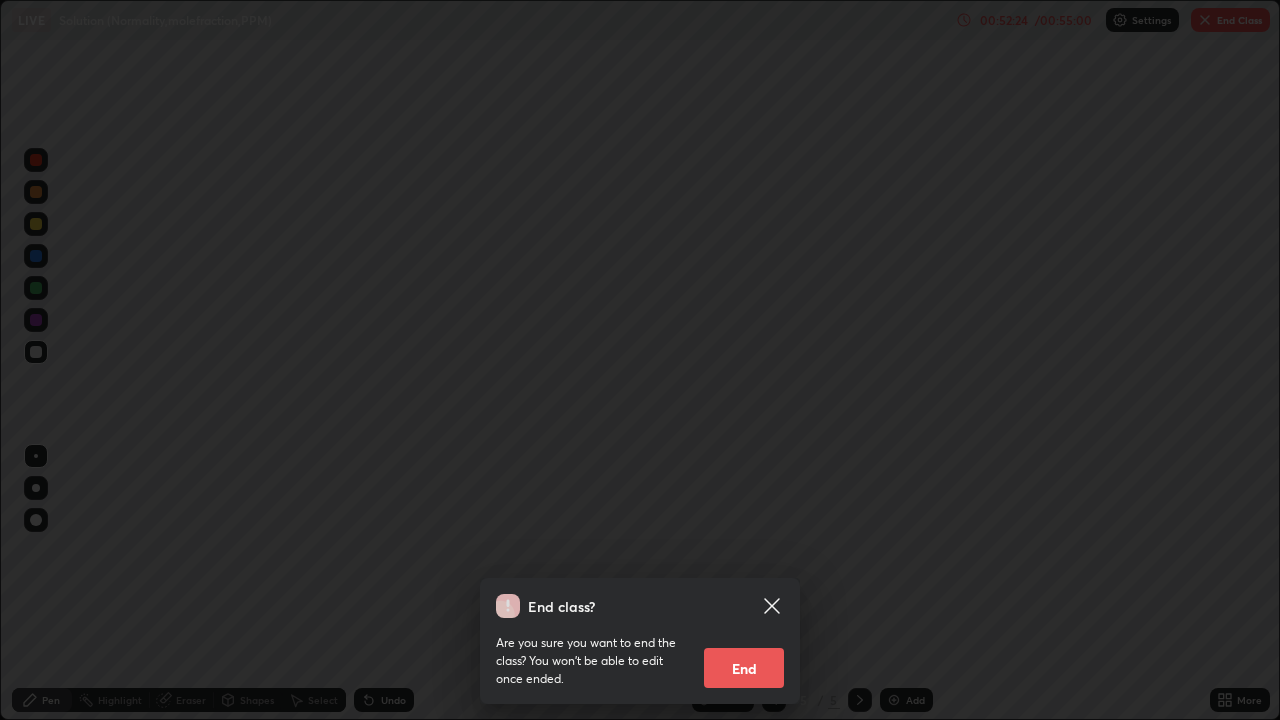 click on "End" at bounding box center [744, 668] 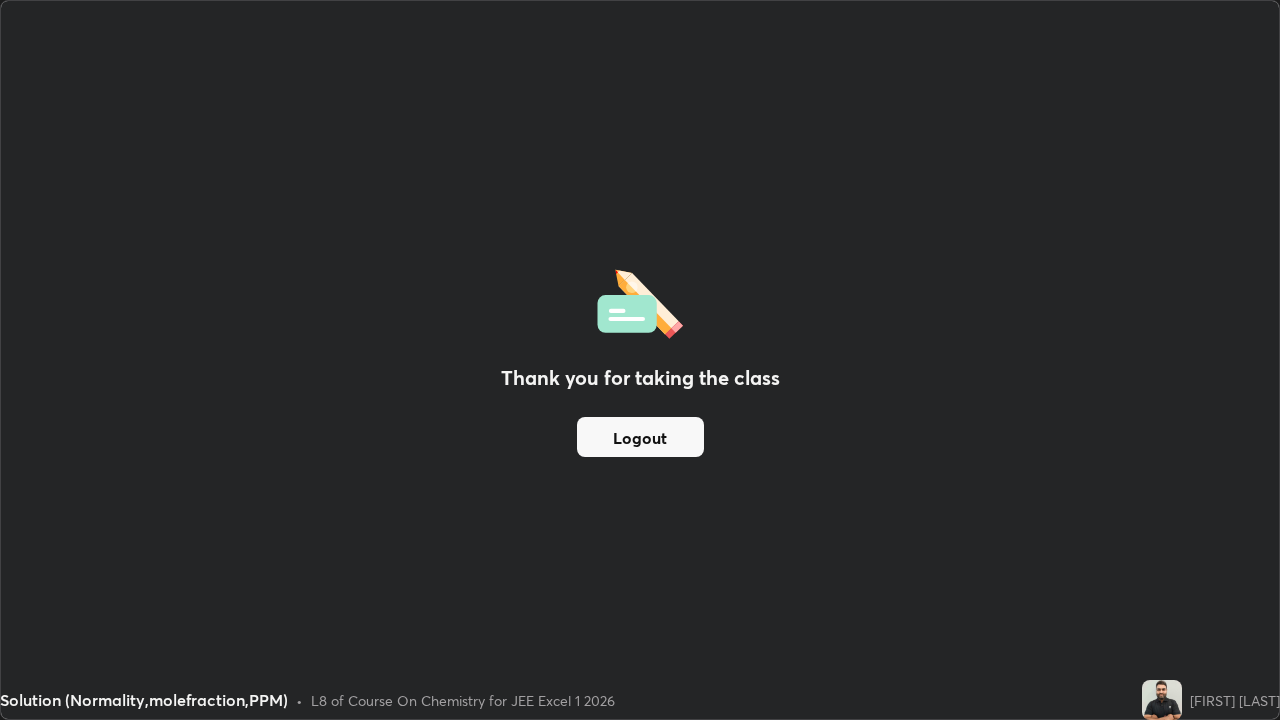 click at bounding box center (1162, 700) 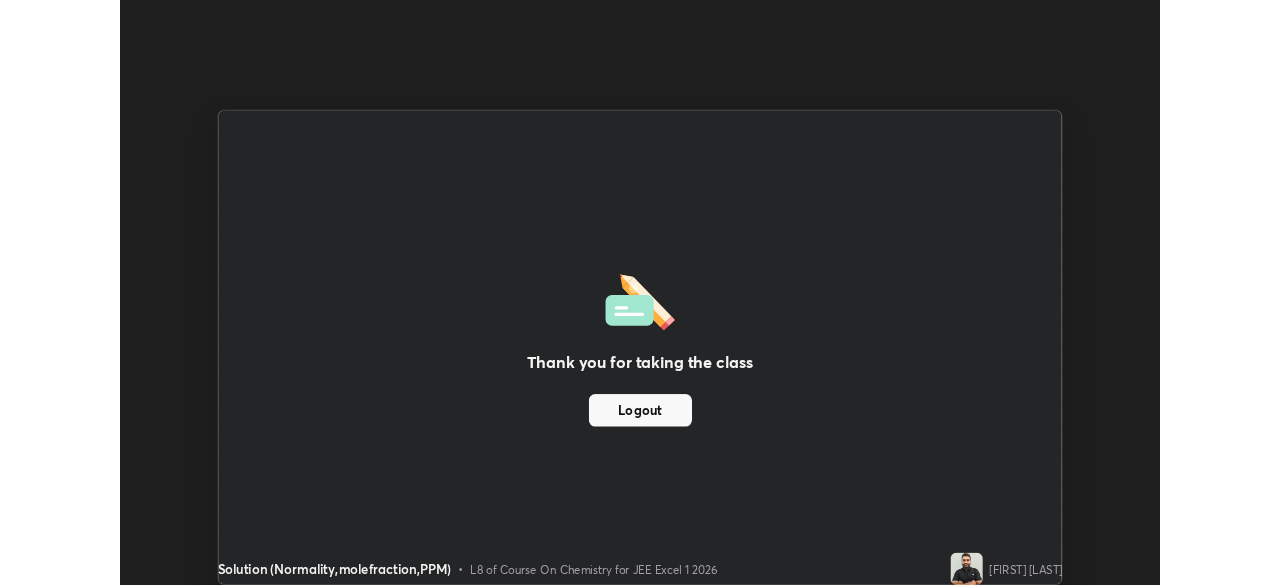 scroll, scrollTop: 585, scrollLeft: 1280, axis: both 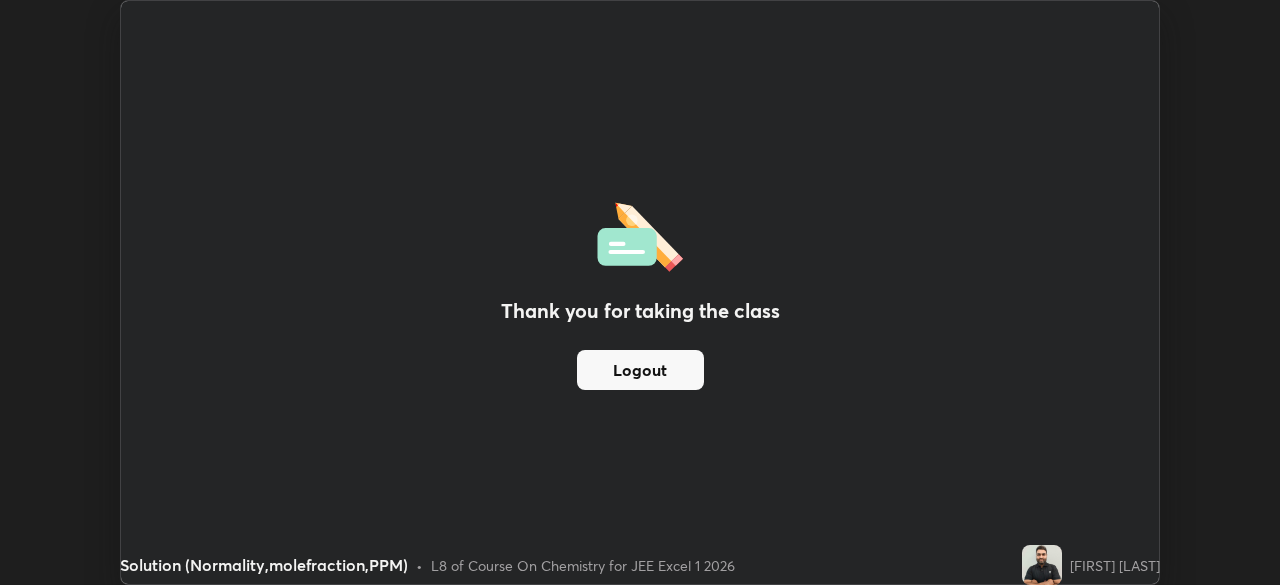 click on "Logout" at bounding box center (640, 370) 